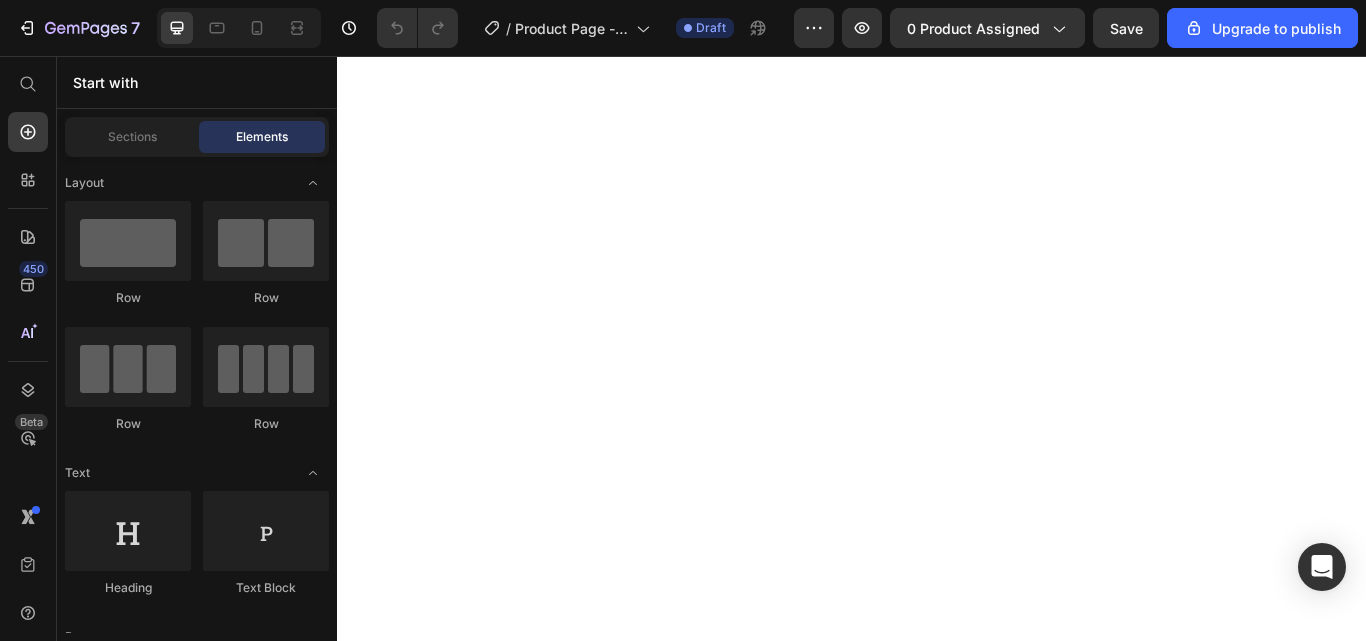 scroll, scrollTop: 0, scrollLeft: 0, axis: both 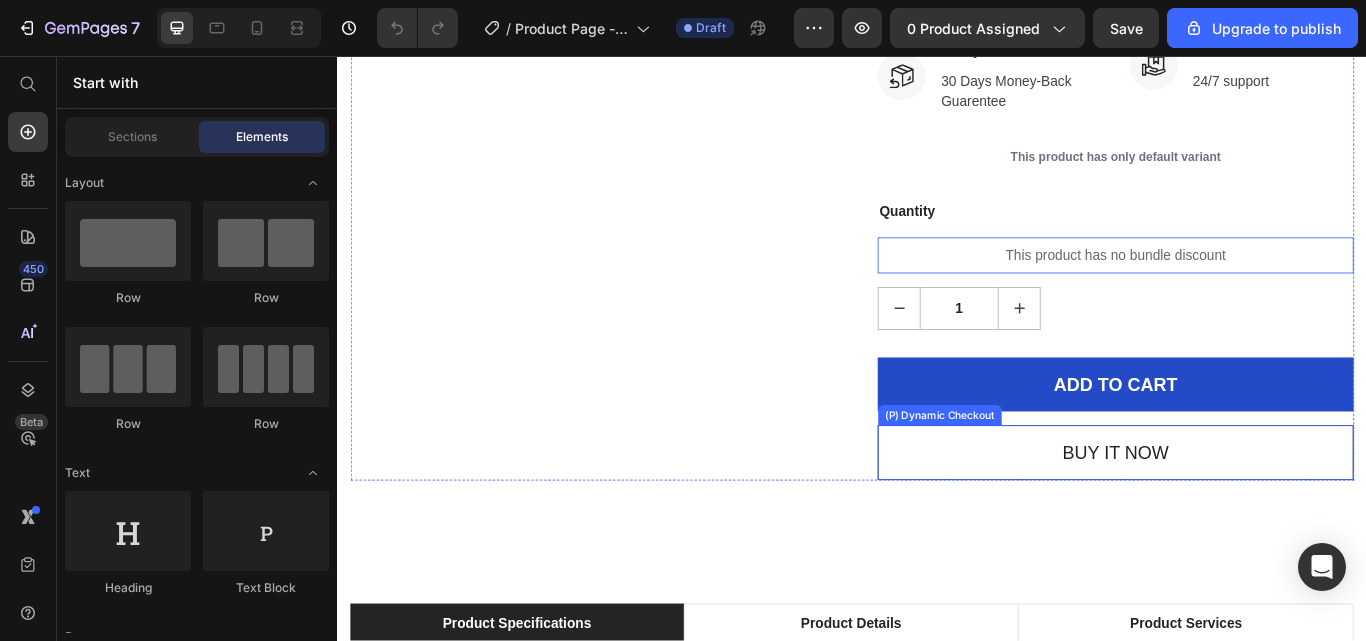 click on "Buy it now" at bounding box center (1244, 519) 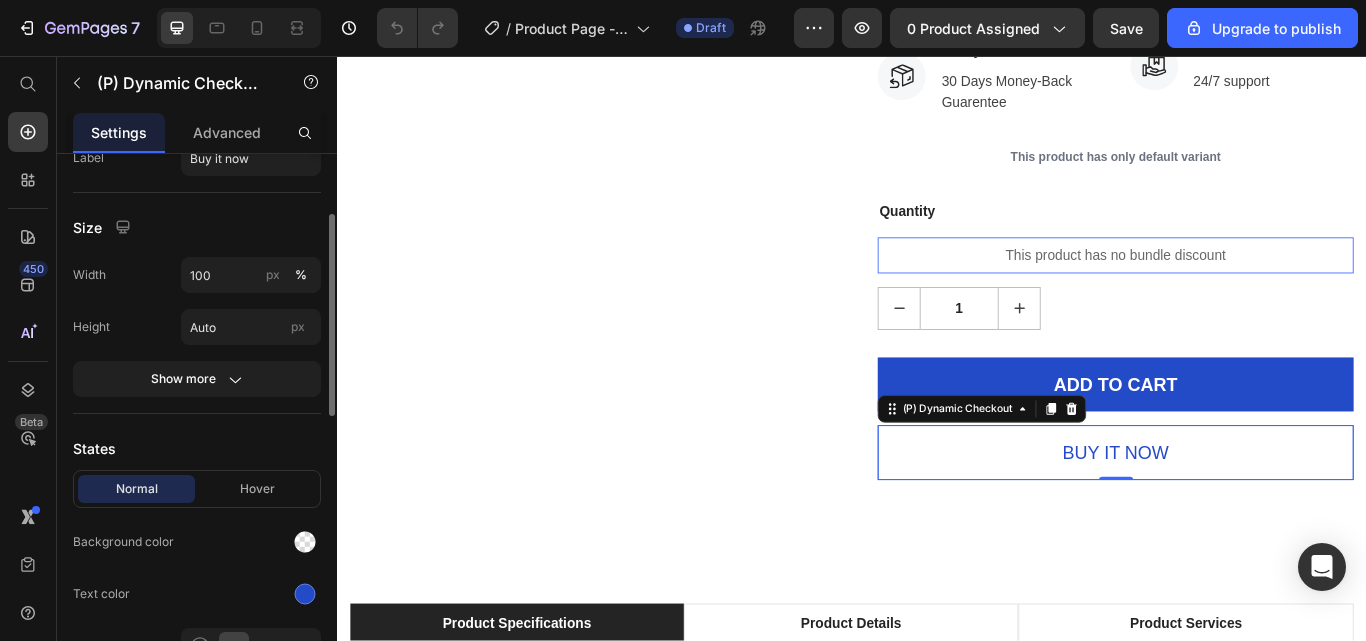 scroll, scrollTop: 279, scrollLeft: 0, axis: vertical 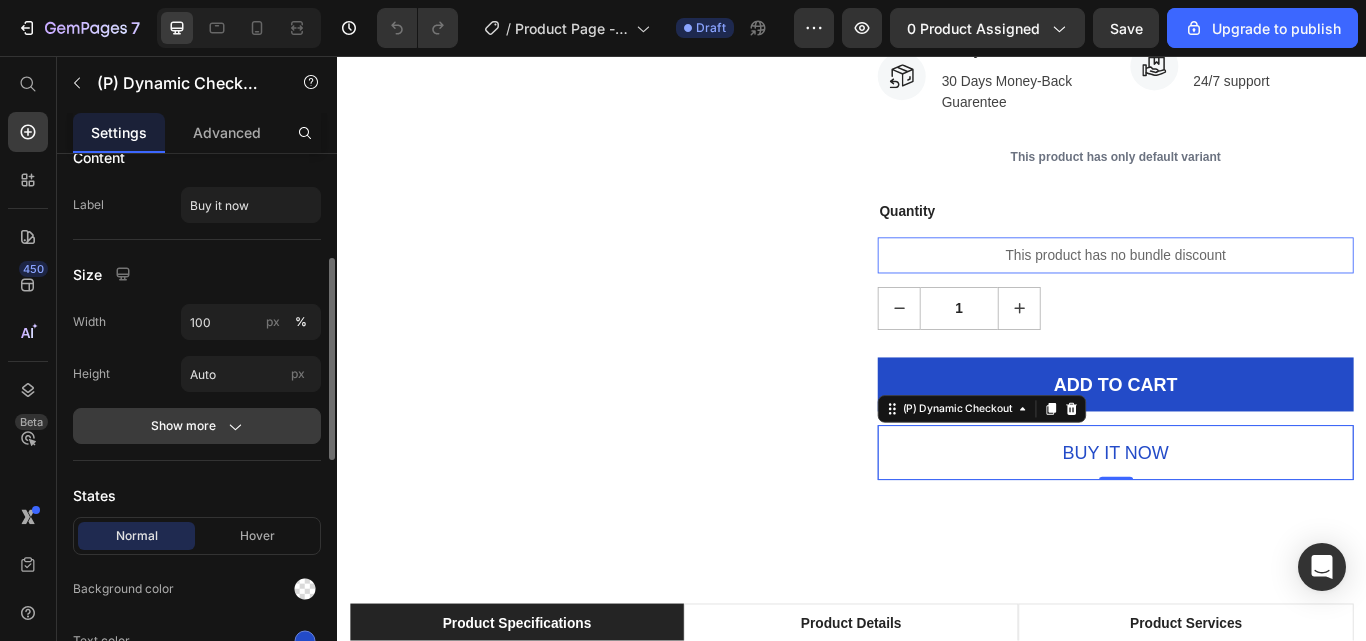 click on "Show more" 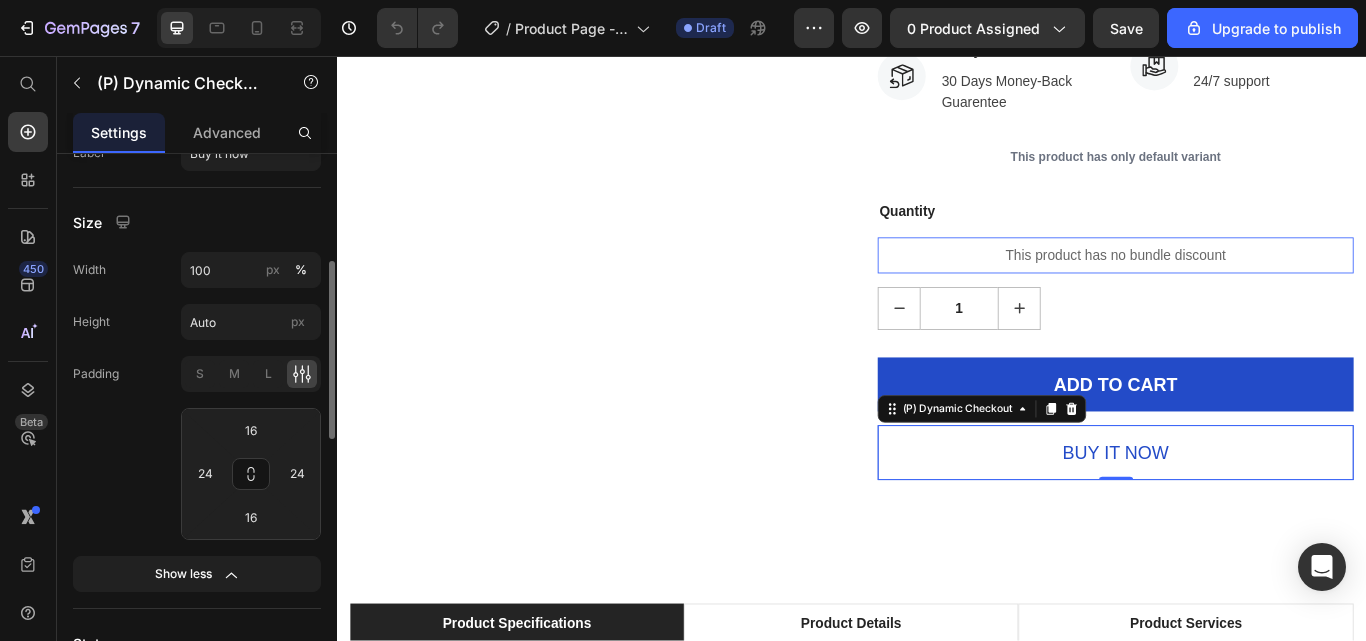 scroll, scrollTop: 409, scrollLeft: 0, axis: vertical 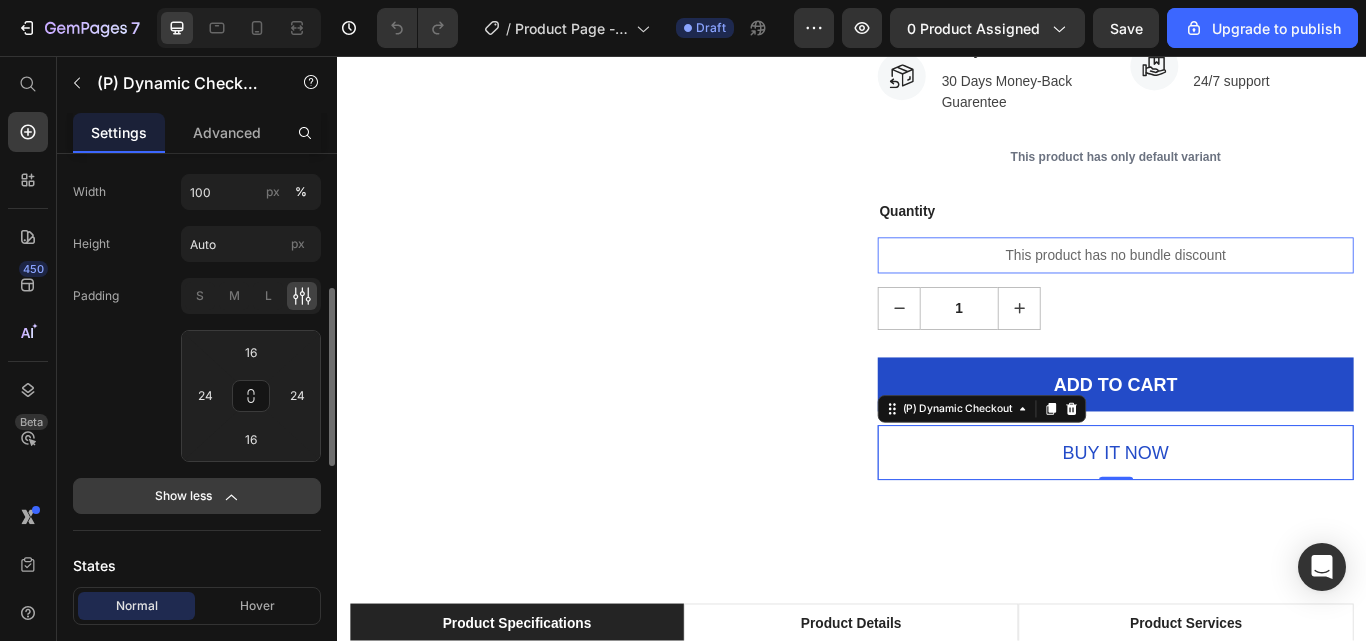 click on "Show less" 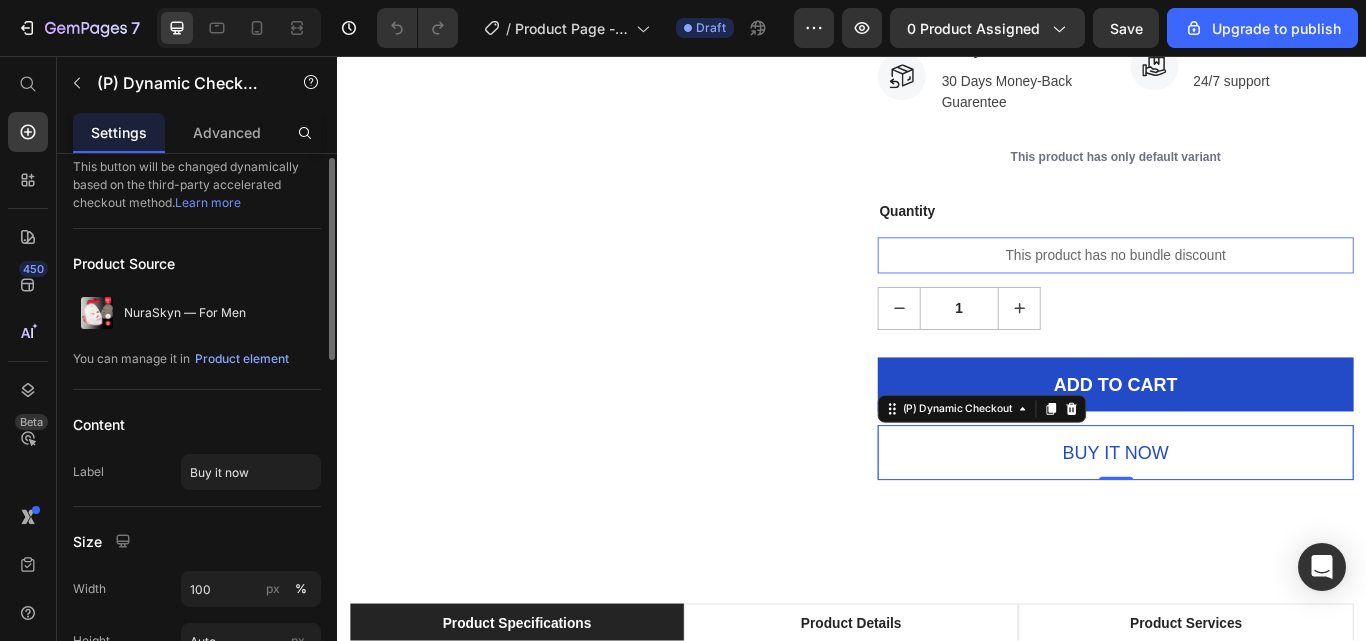scroll, scrollTop: 0, scrollLeft: 0, axis: both 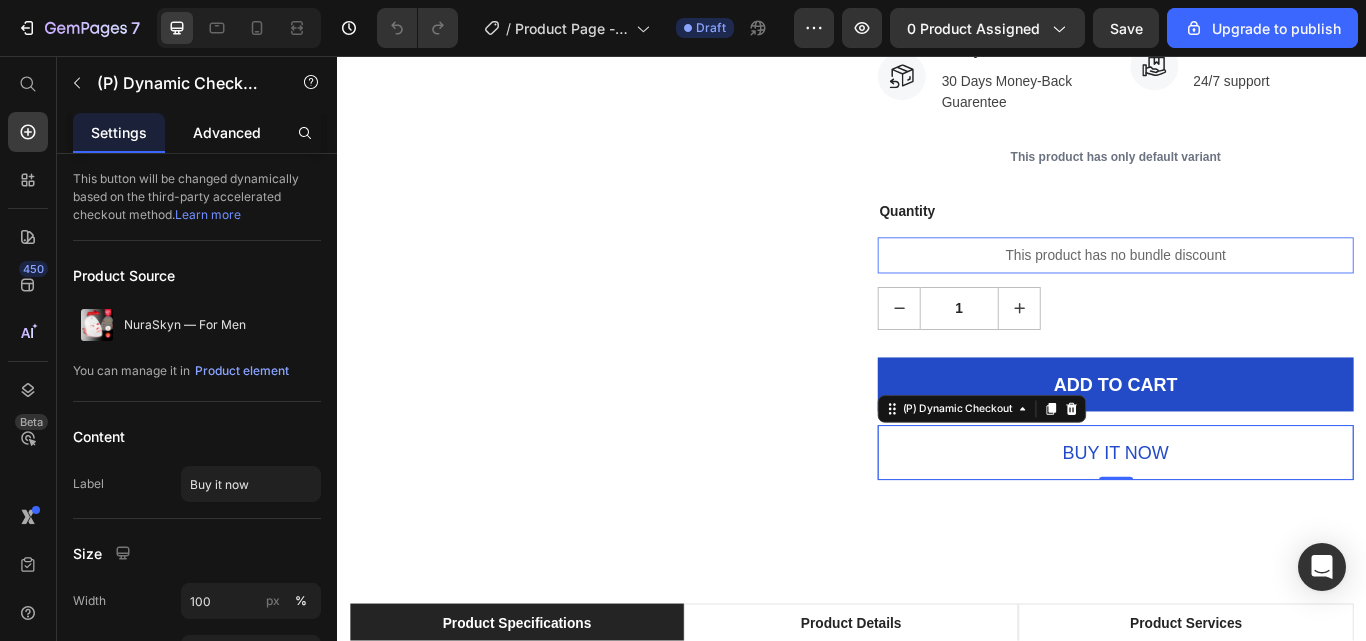 click on "Advanced" at bounding box center [227, 132] 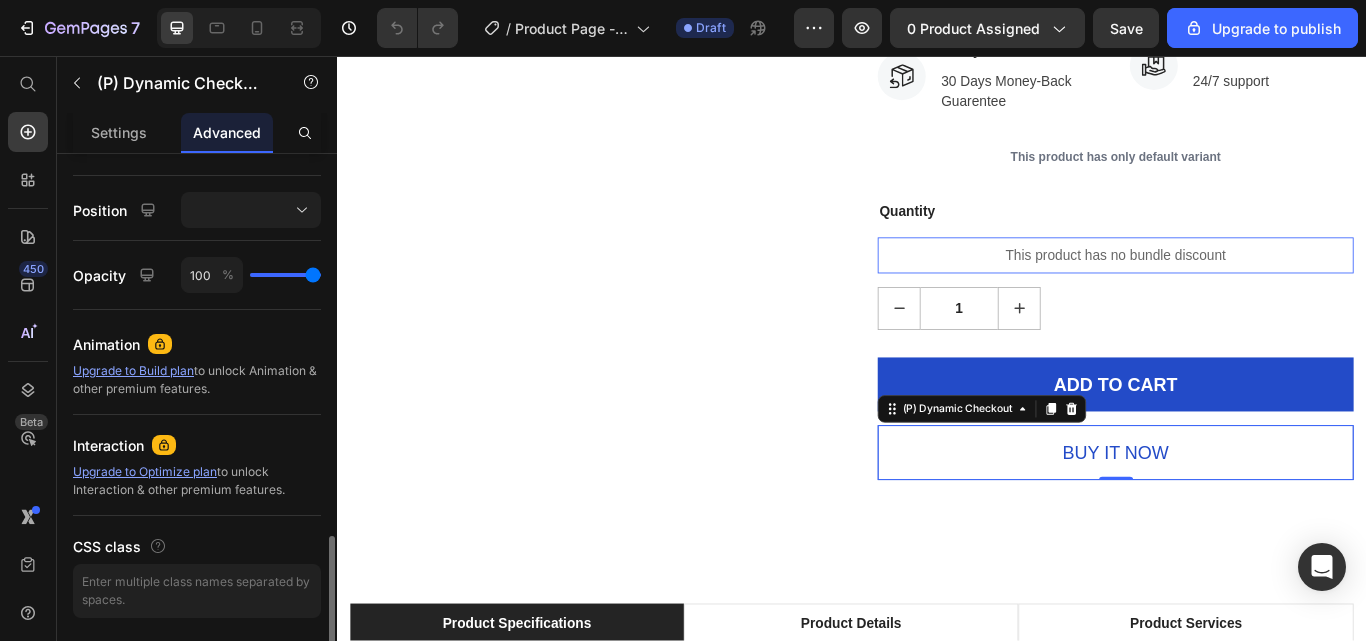 scroll, scrollTop: 761, scrollLeft: 0, axis: vertical 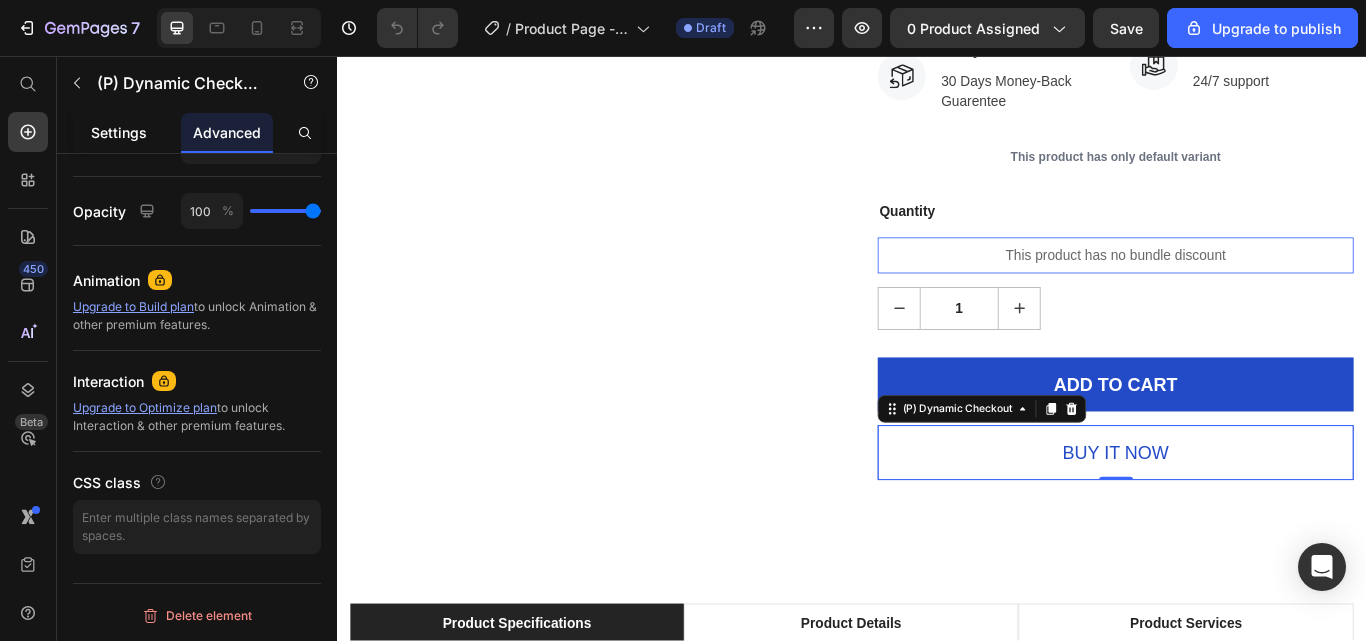 click on "Settings" at bounding box center [119, 132] 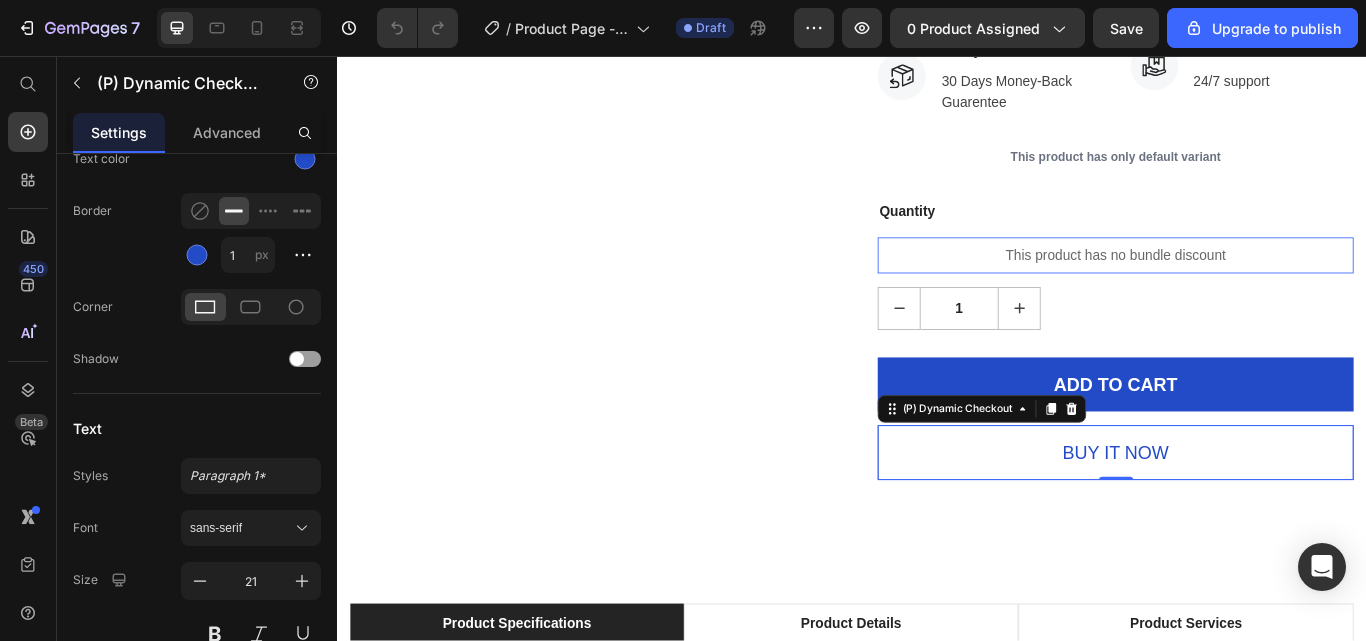 scroll, scrollTop: 0, scrollLeft: 0, axis: both 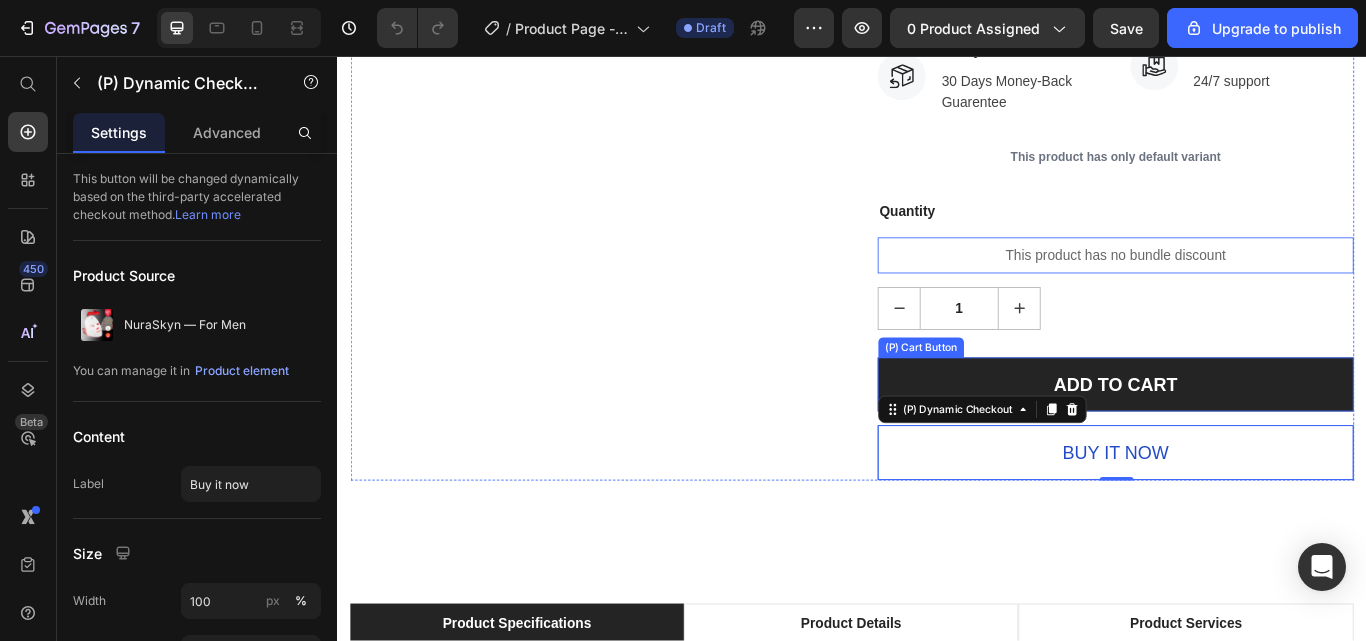 click on "ADD TO CART" at bounding box center [1244, 440] 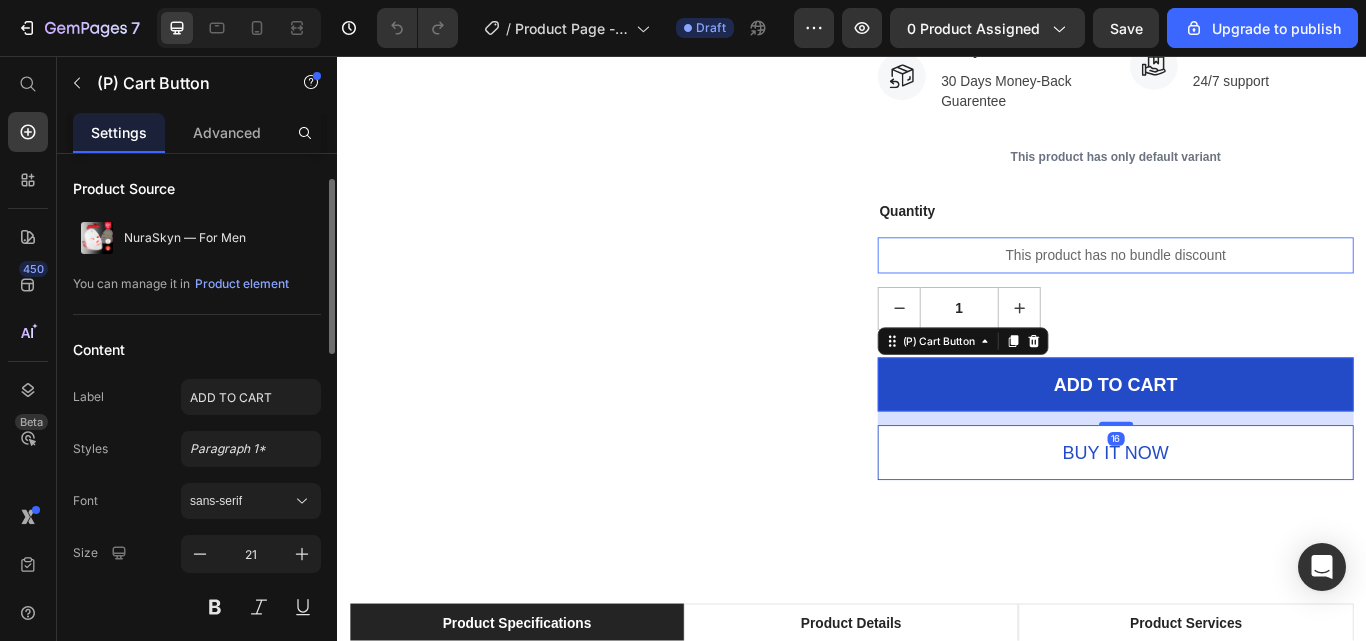scroll, scrollTop: 24, scrollLeft: 0, axis: vertical 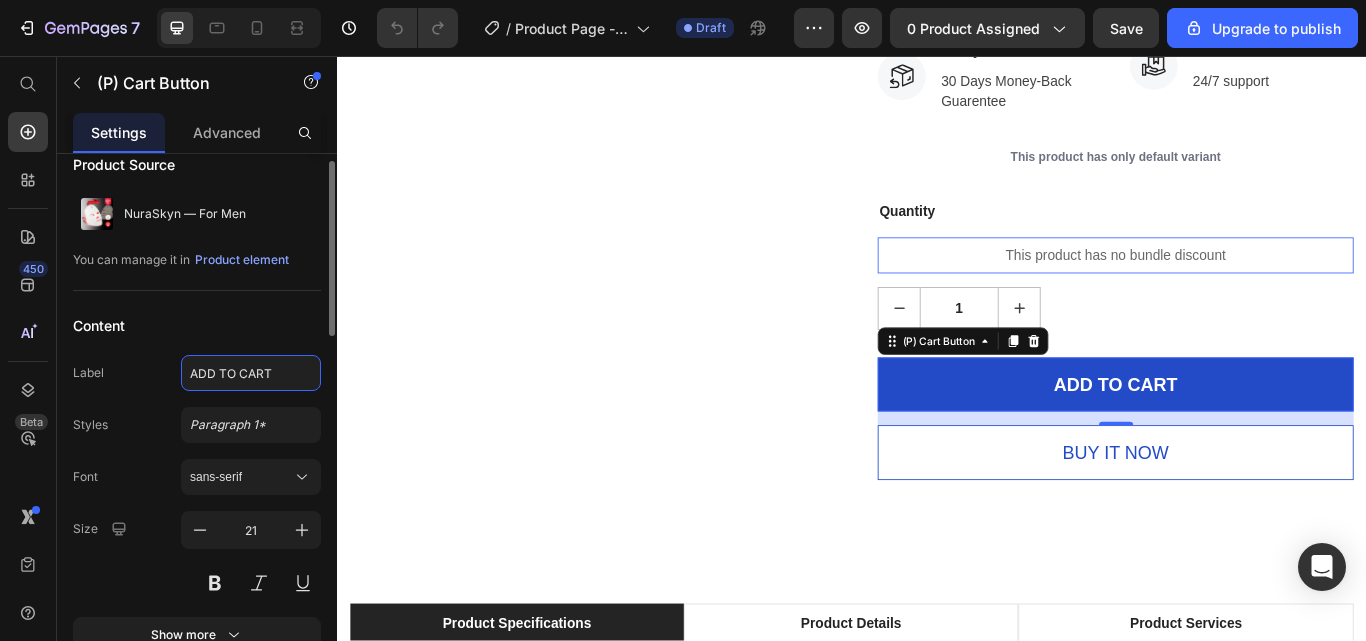click on "ADD TO CART" 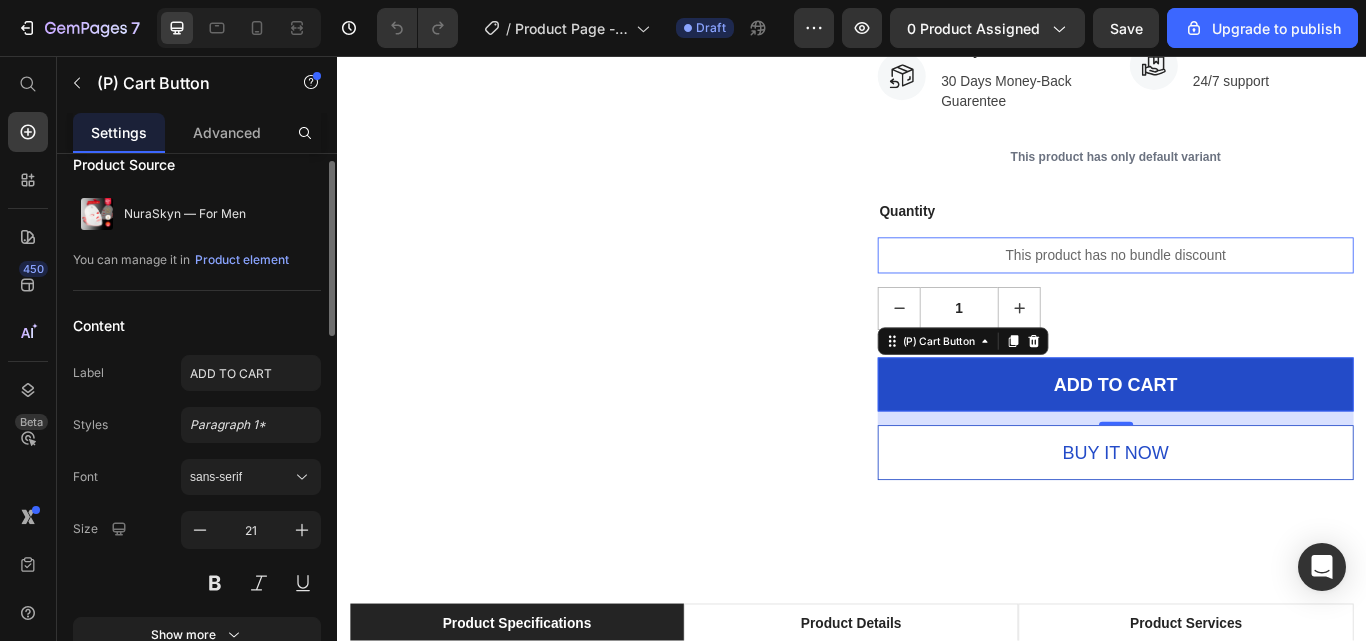 click on "Content" at bounding box center [197, 325] 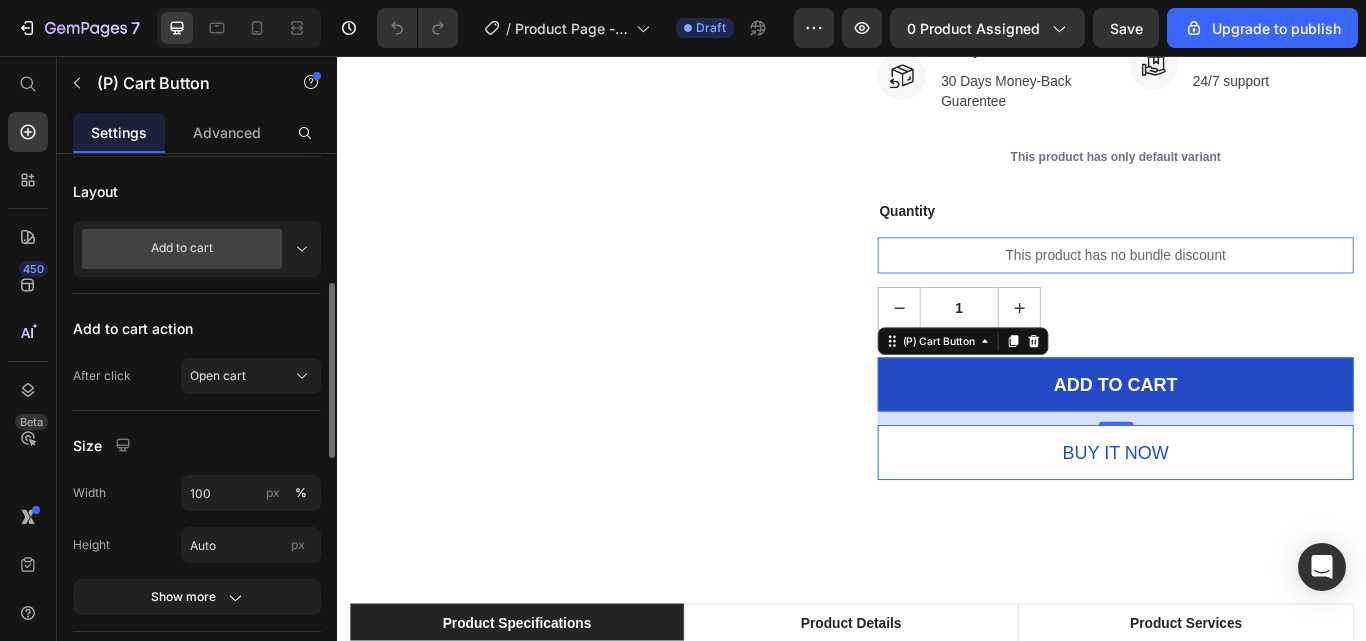 scroll, scrollTop: 504, scrollLeft: 0, axis: vertical 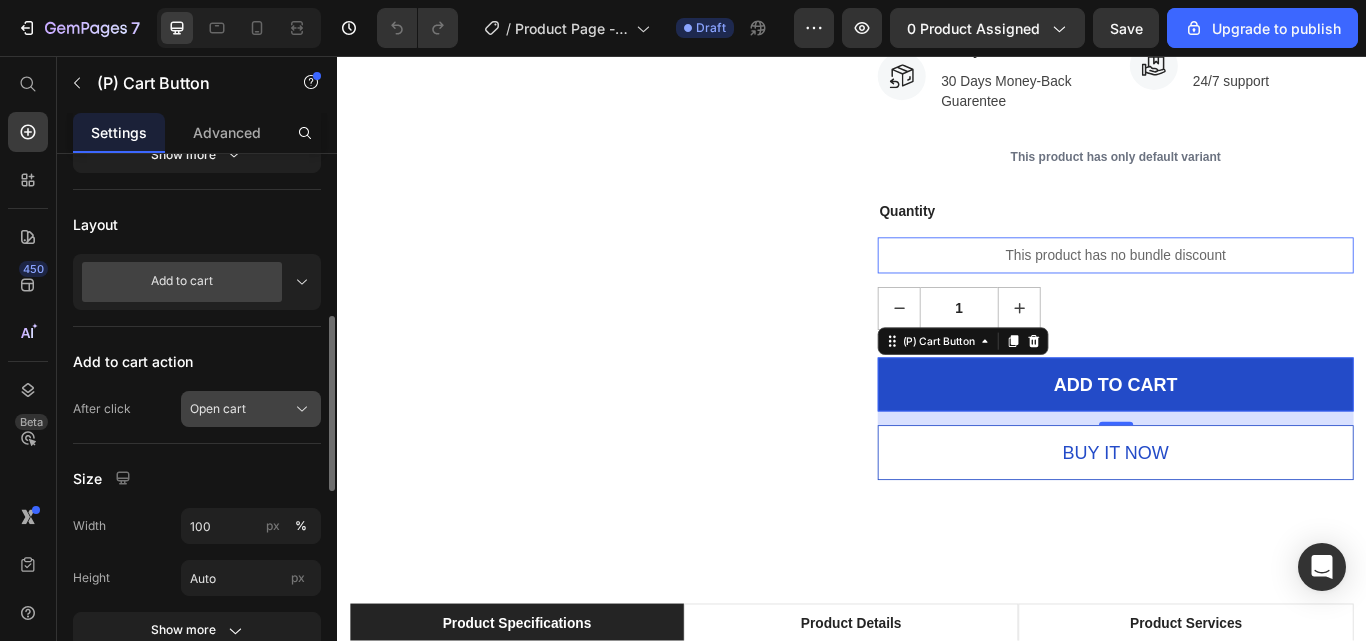 click 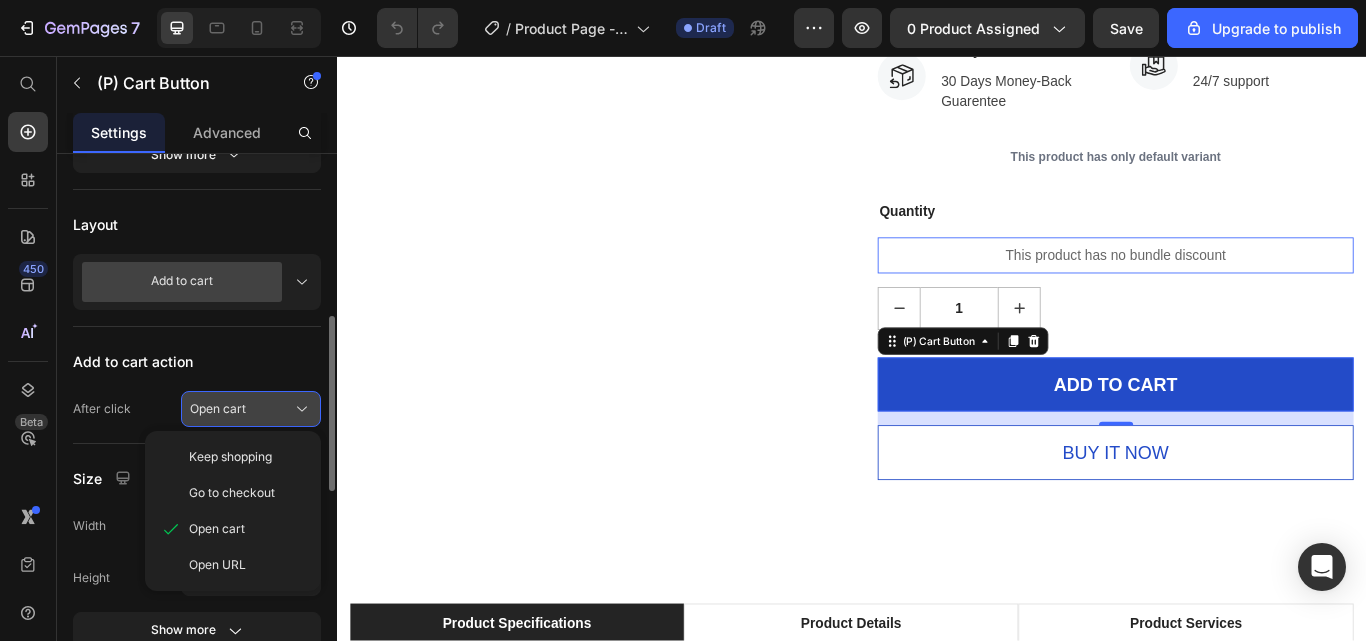 click 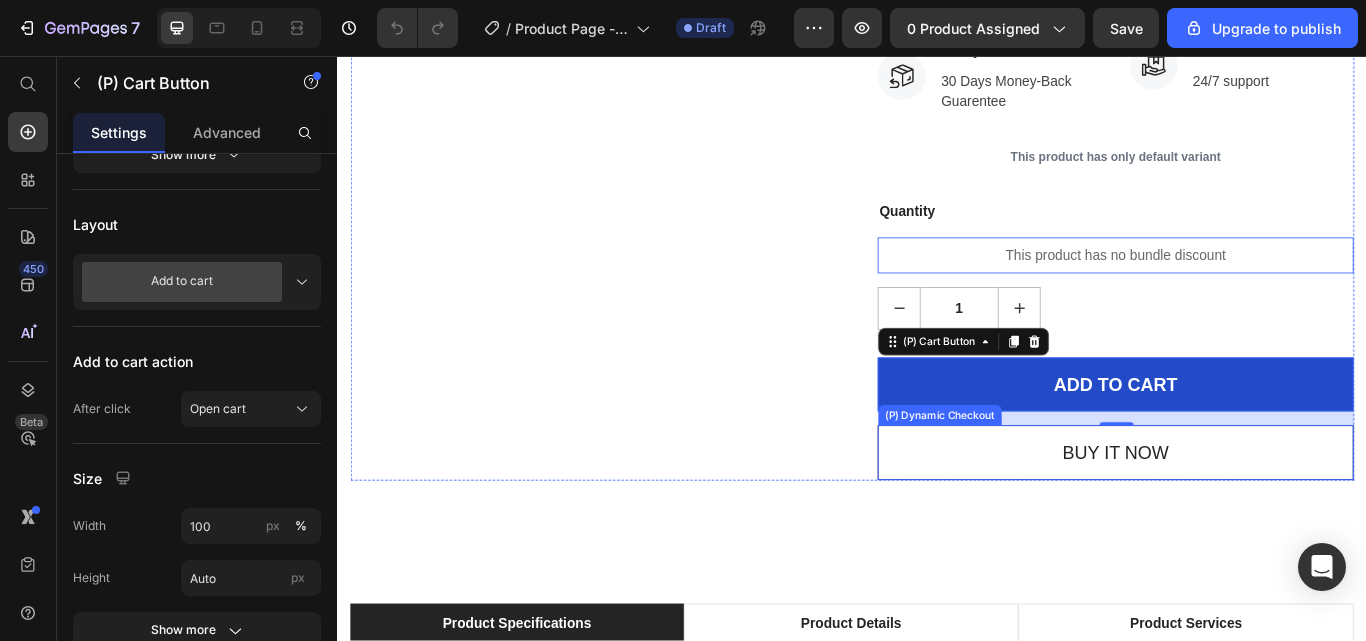 click on "Buy it now" at bounding box center [1244, 519] 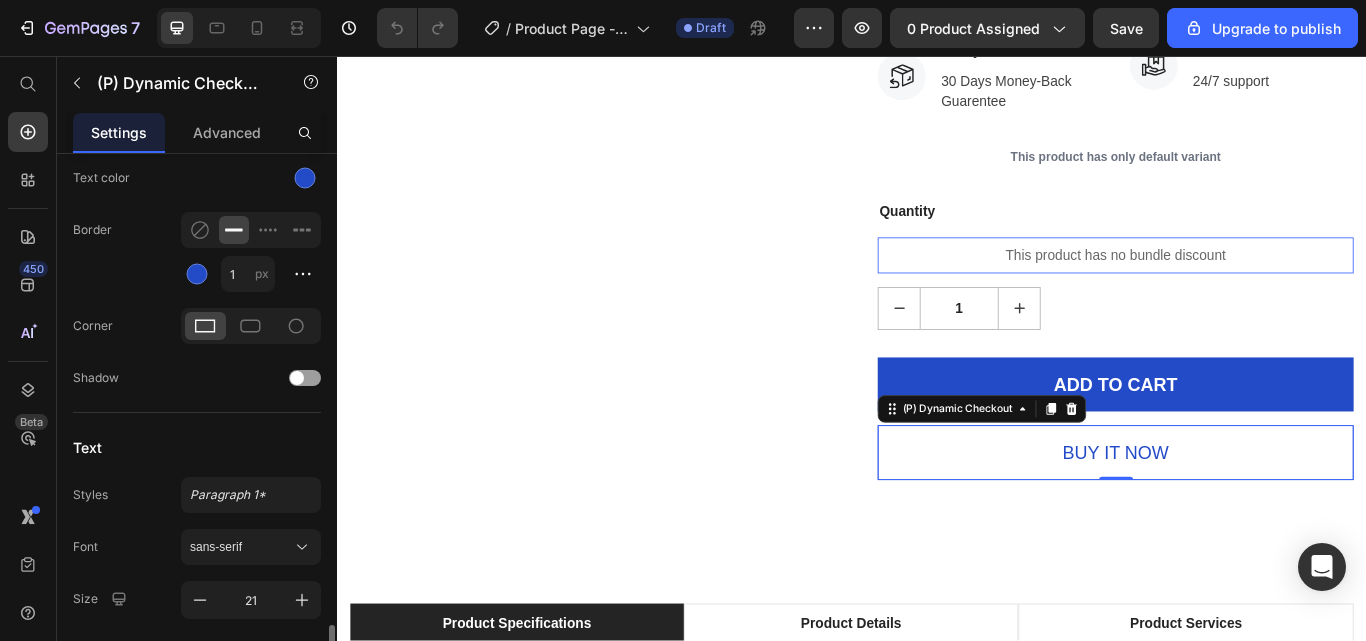 scroll, scrollTop: 915, scrollLeft: 0, axis: vertical 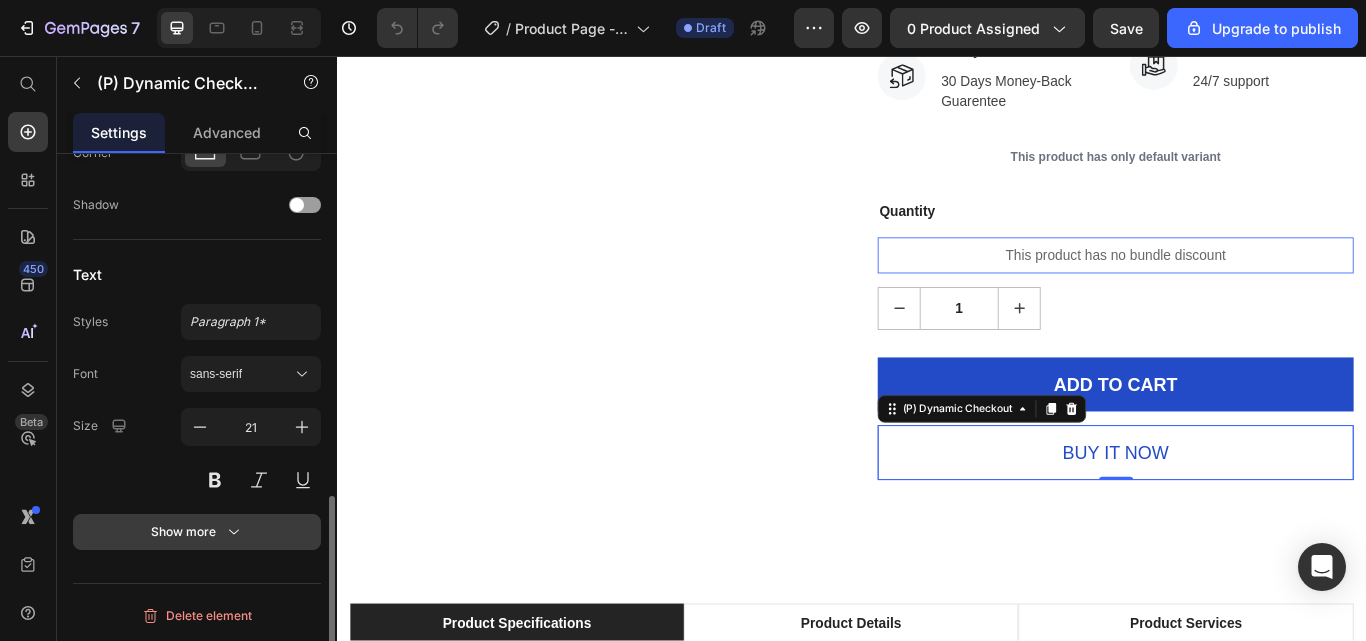 click on "Show more" at bounding box center [197, 532] 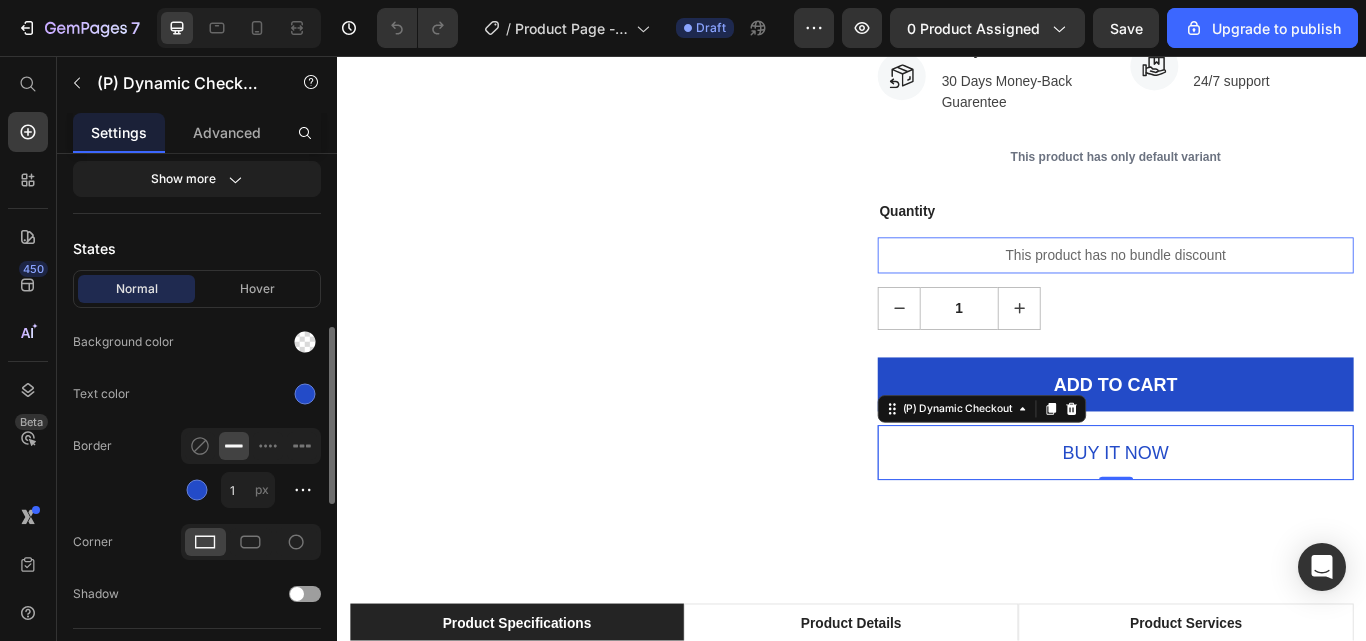 scroll, scrollTop: 527, scrollLeft: 0, axis: vertical 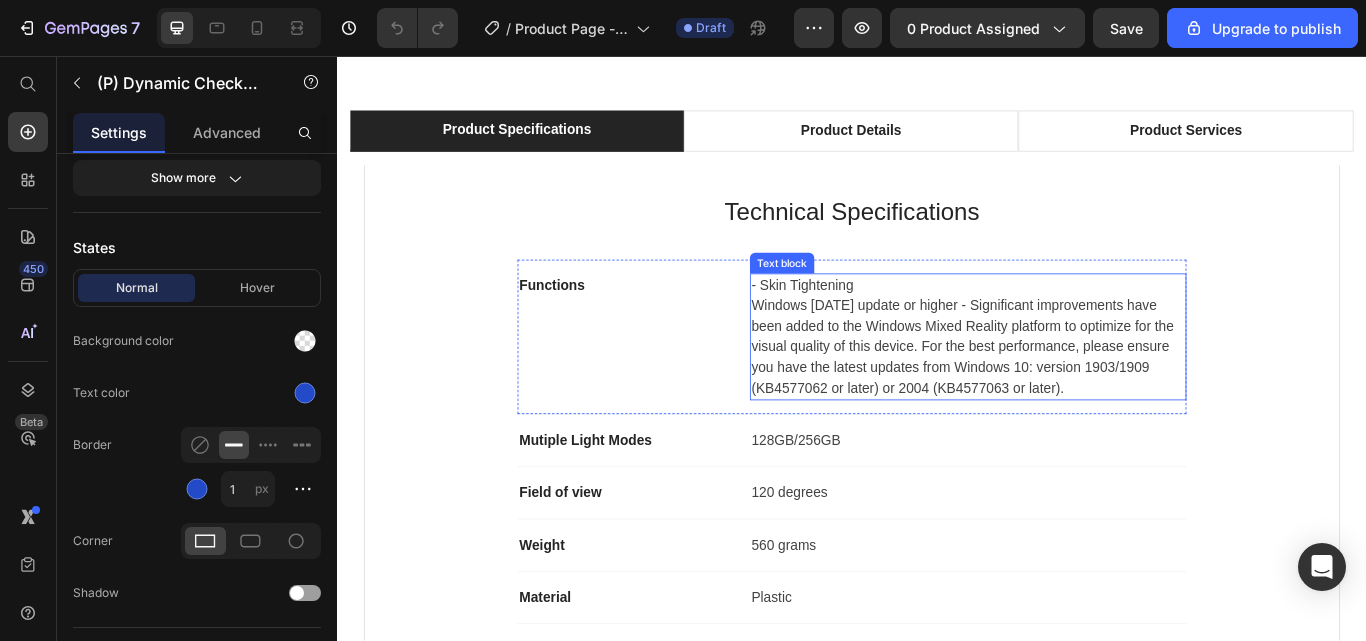 click on "- Skin Tightening" at bounding box center (1072, 324) 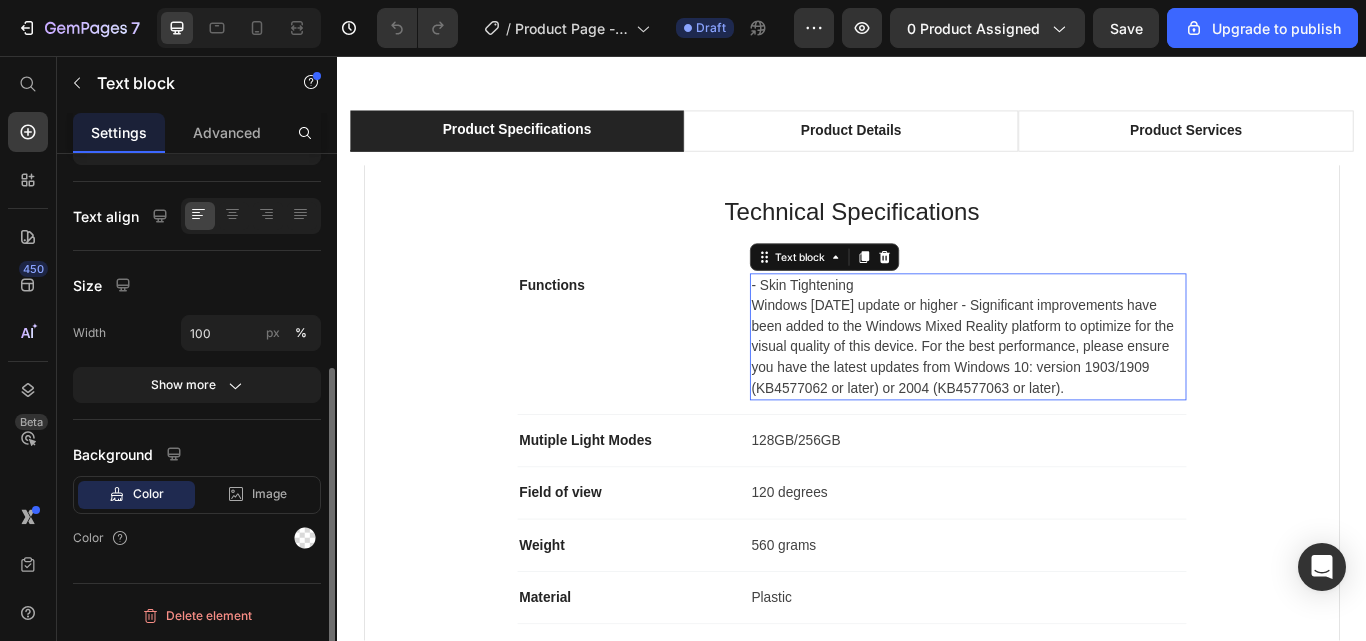 scroll, scrollTop: 0, scrollLeft: 0, axis: both 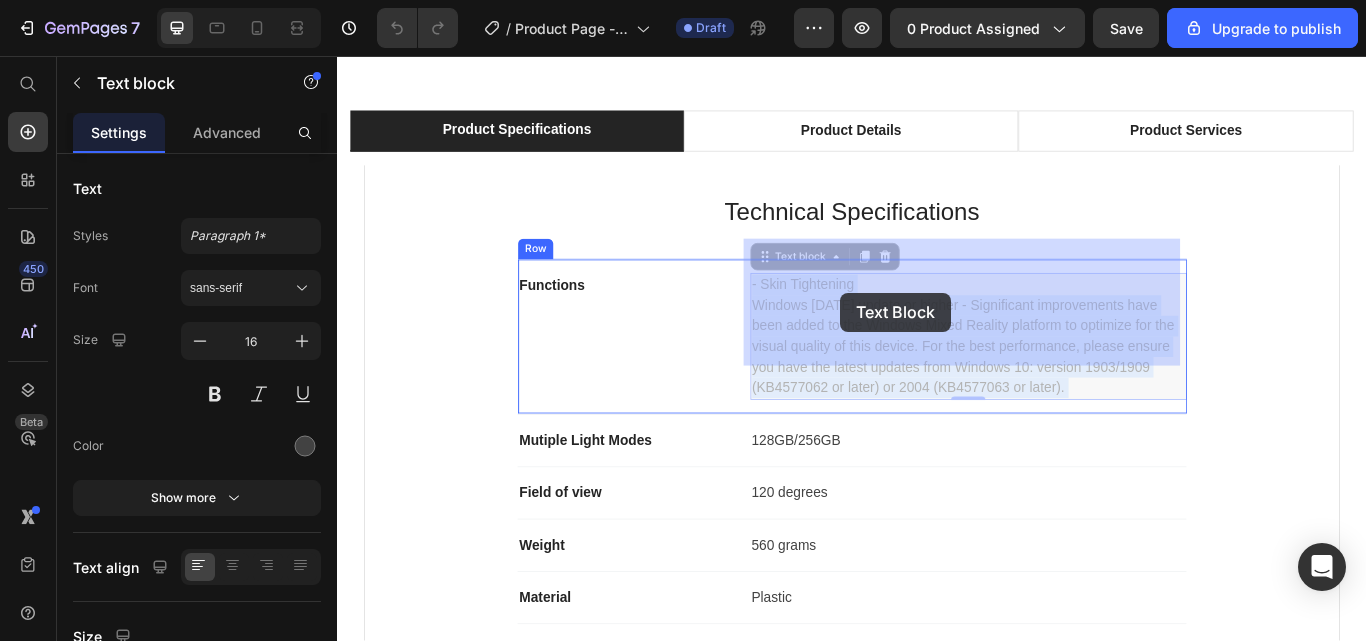 drag, startPoint x: 1266, startPoint y: 403, endPoint x: 924, endPoint y: 332, distance: 349.29214 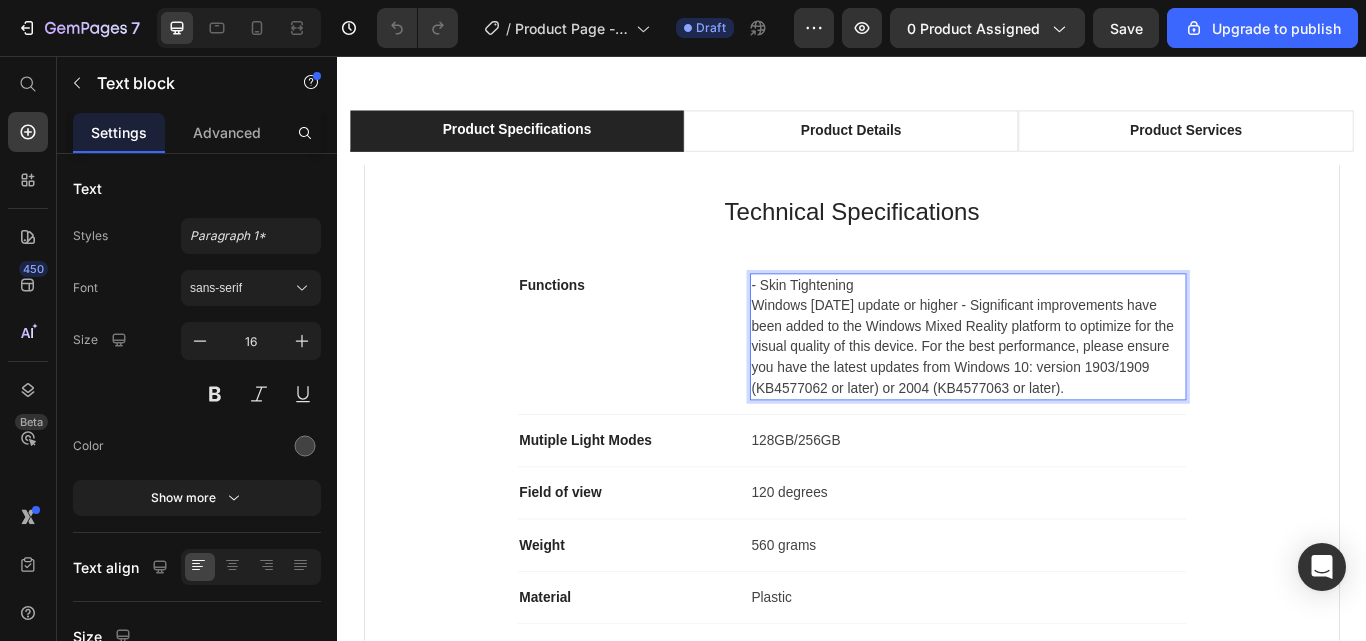 click on "Windows [DATE] update or higher - Significant improvements have been added to the Windows Mixed Reality platform to optimize for the visual quality of this device. For the best performance, please ensure you have the latest updates from Windows 10: version 1903/1909 (KB4577062 or later) or 2004 (KB4577063 or later)." at bounding box center (1072, 396) 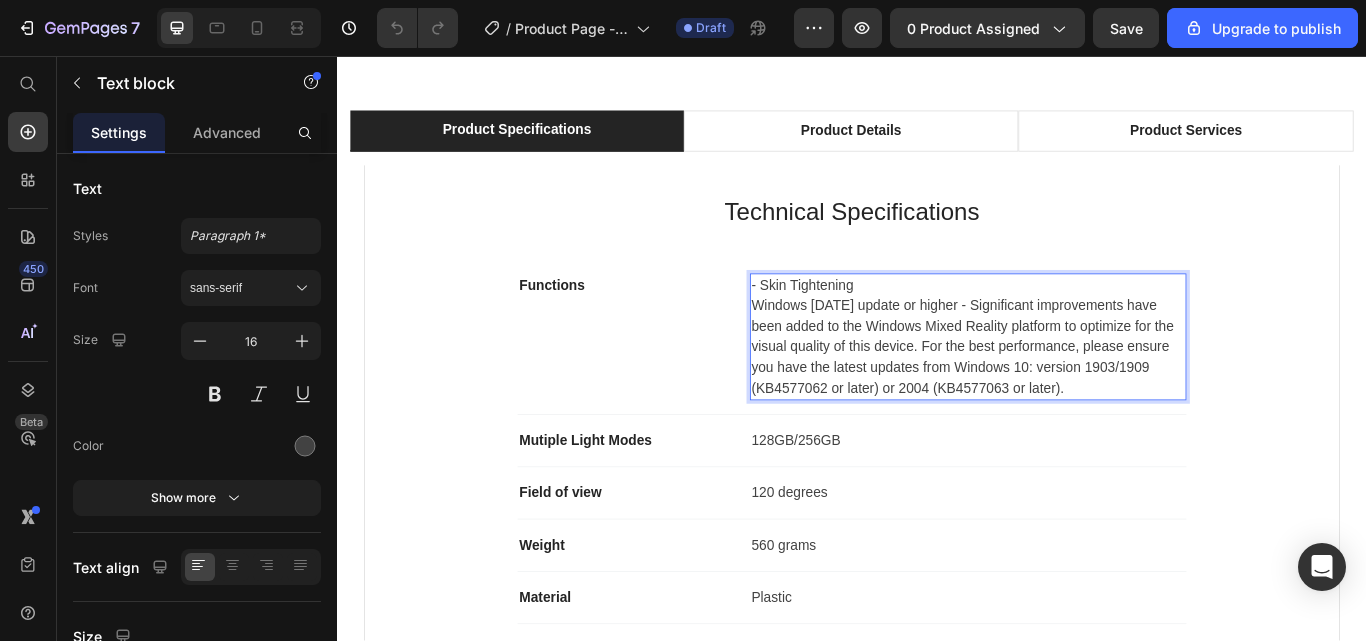 drag, startPoint x: 1266, startPoint y: 401, endPoint x: 816, endPoint y: 318, distance: 457.59042 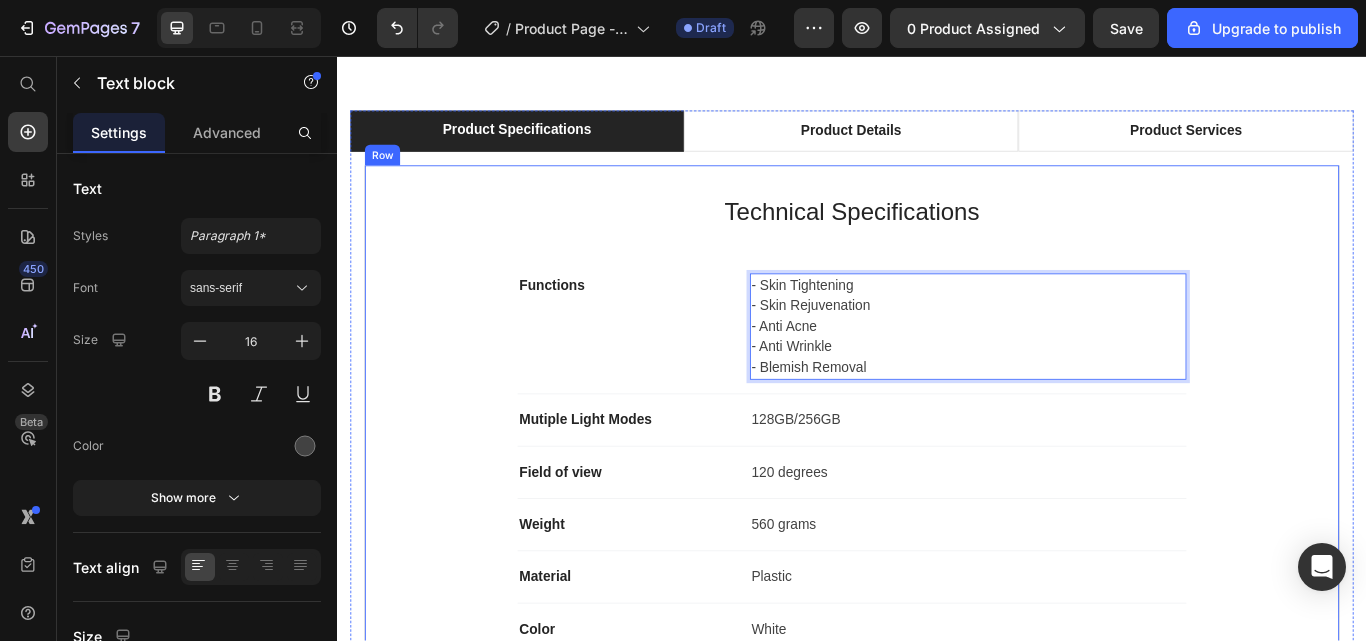 click on "Technical Specifications Heading Functions Text block - Skin Tightening - Skin Rejuvenation - Anti Acne - Anti Wrinkle - Blemish Removal Text block   0 Row Mutiple Light Modes Text block 128GB/256GB Text block Row Field of view Text block 120 degrees Text block Row Weight Text block 560 grams Text block Row Material Text block Plastic Text block Row Color Text block White Text block Row" at bounding box center [937, 485] 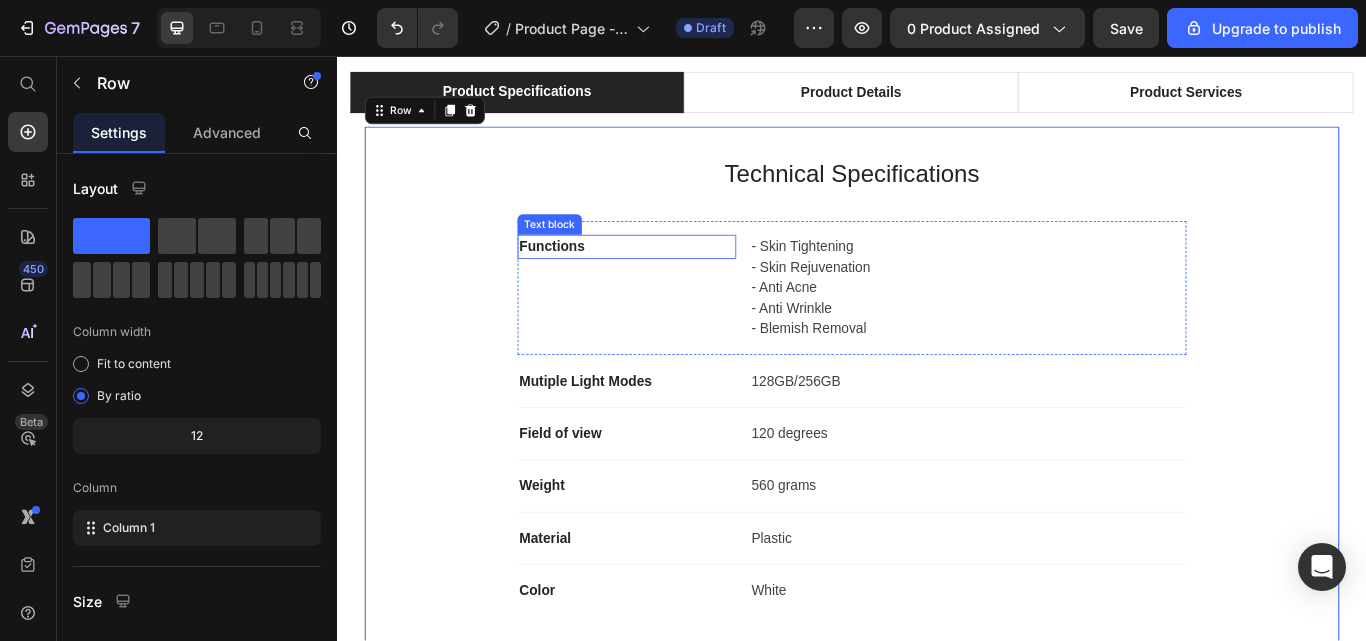 scroll, scrollTop: 2090, scrollLeft: 0, axis: vertical 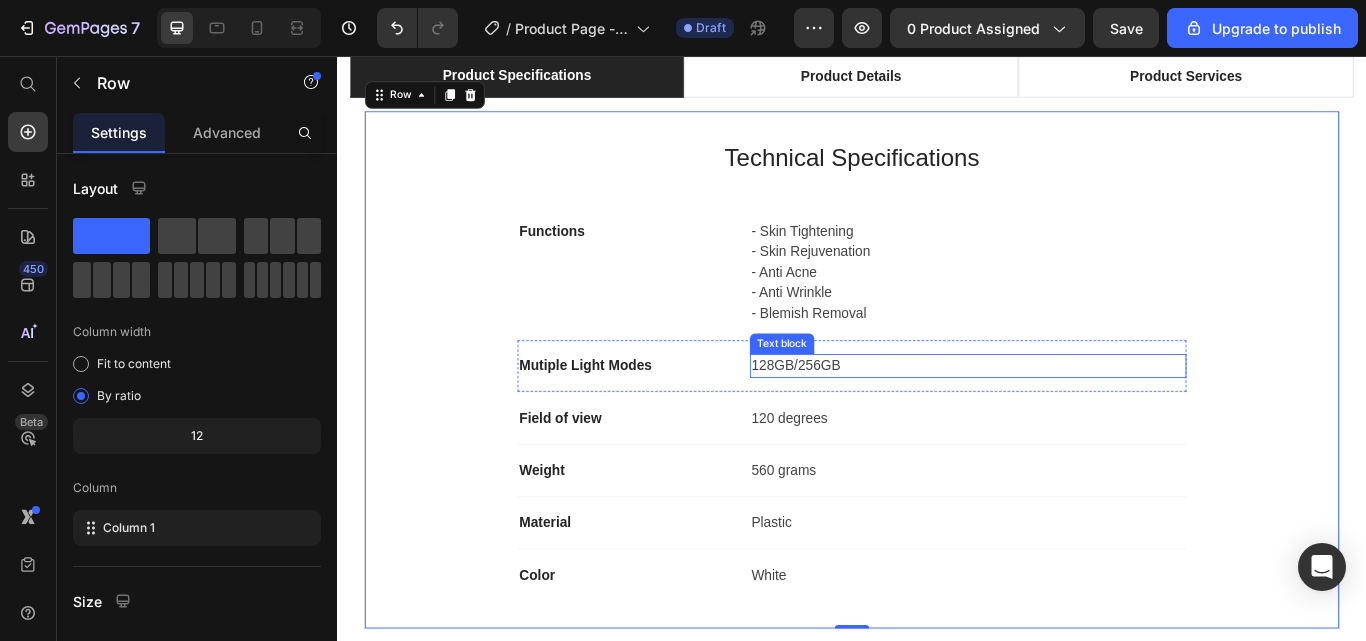 click on "128GB/256GB" at bounding box center [1072, 418] 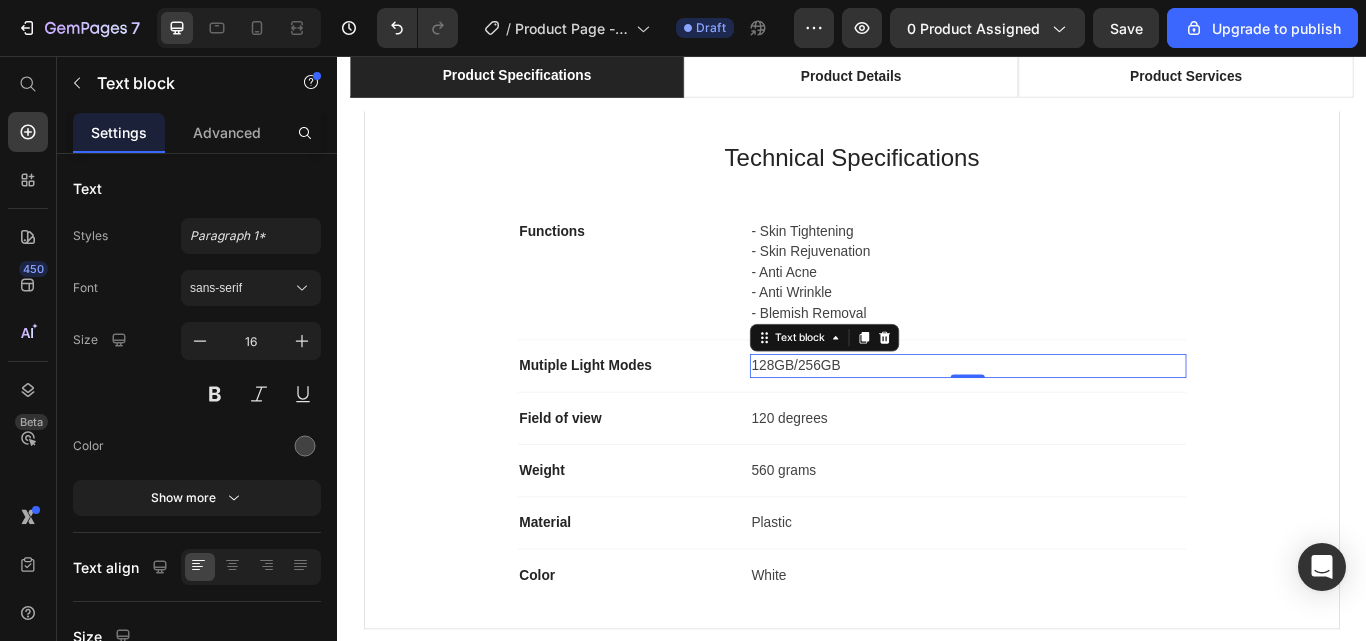 click on "128GB/256GB" at bounding box center (1072, 418) 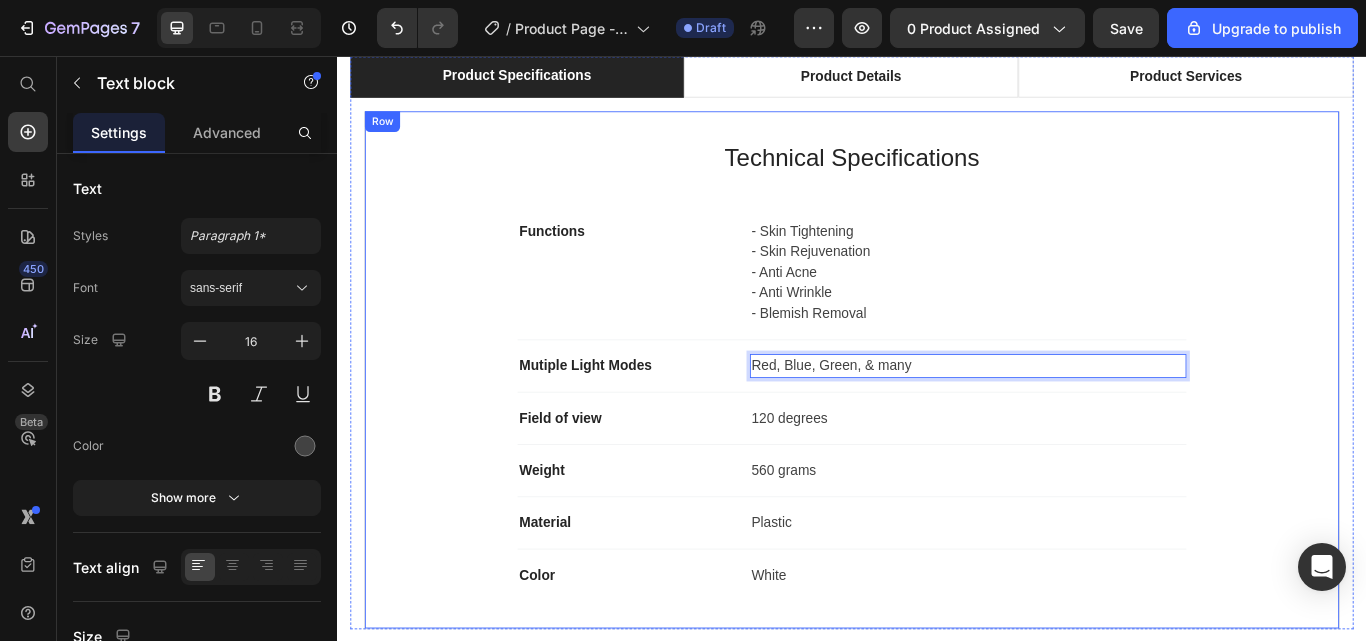 scroll, scrollTop: 2050, scrollLeft: 0, axis: vertical 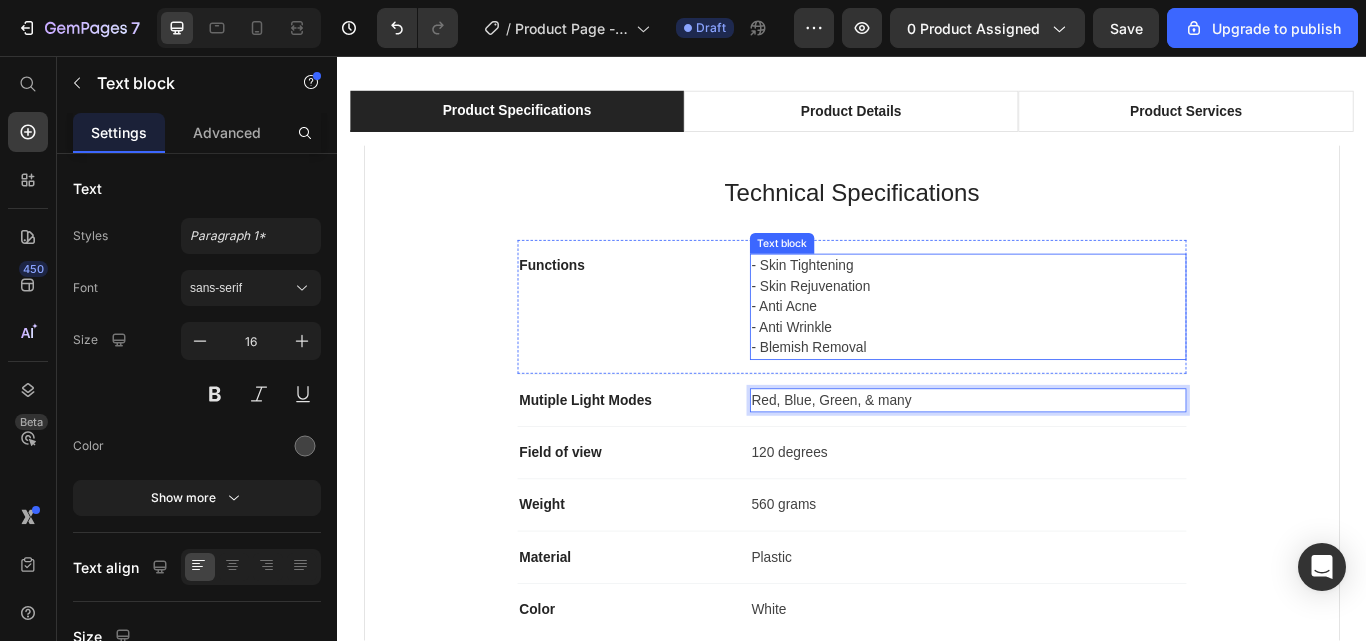 click on "- Blemish Removal" at bounding box center (1072, 397) 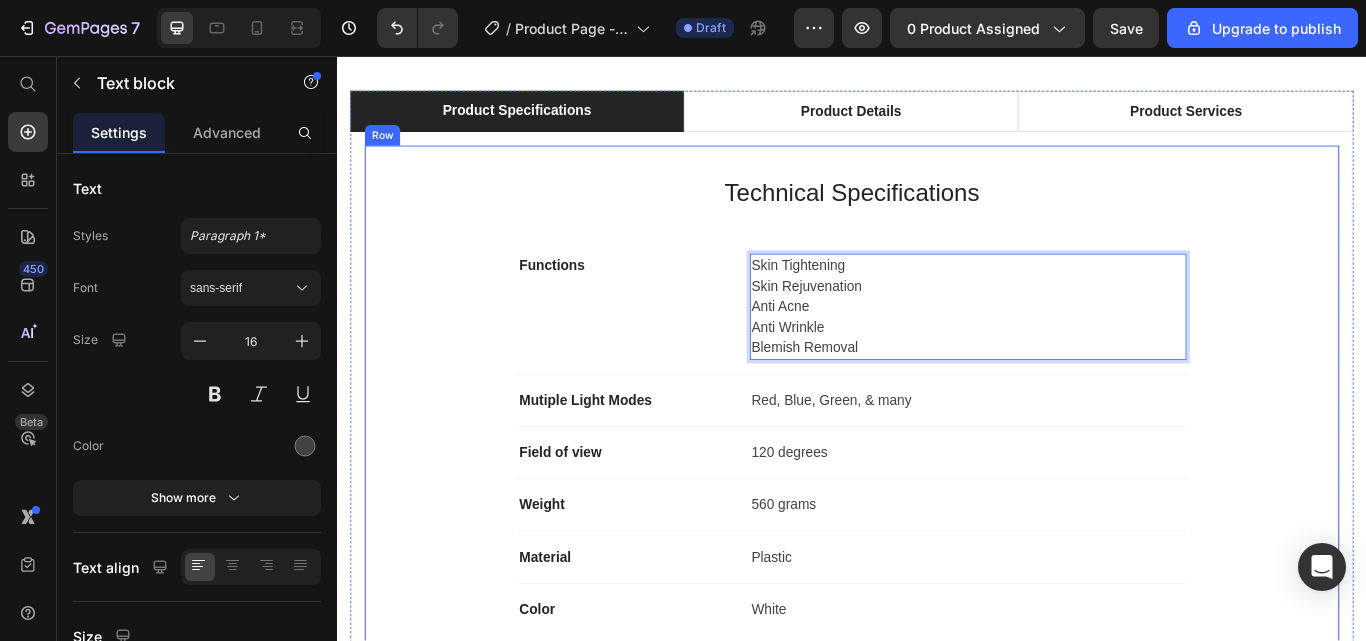 click on "Technical Specifications Heading Functions Text block Skin Tightening Skin Rejuvenation Anti Acne Anti Wrinkle Blemish Removal Text block   0 Row Mutiple Light Modes Text block Red, Blue, Green, & many Text block Row Field of view Text block 120 degrees Text block Row Weight Text block 560 grams Text block Row Material Text block Plastic Text block Row Color Text block White Text block Row" at bounding box center (937, 462) 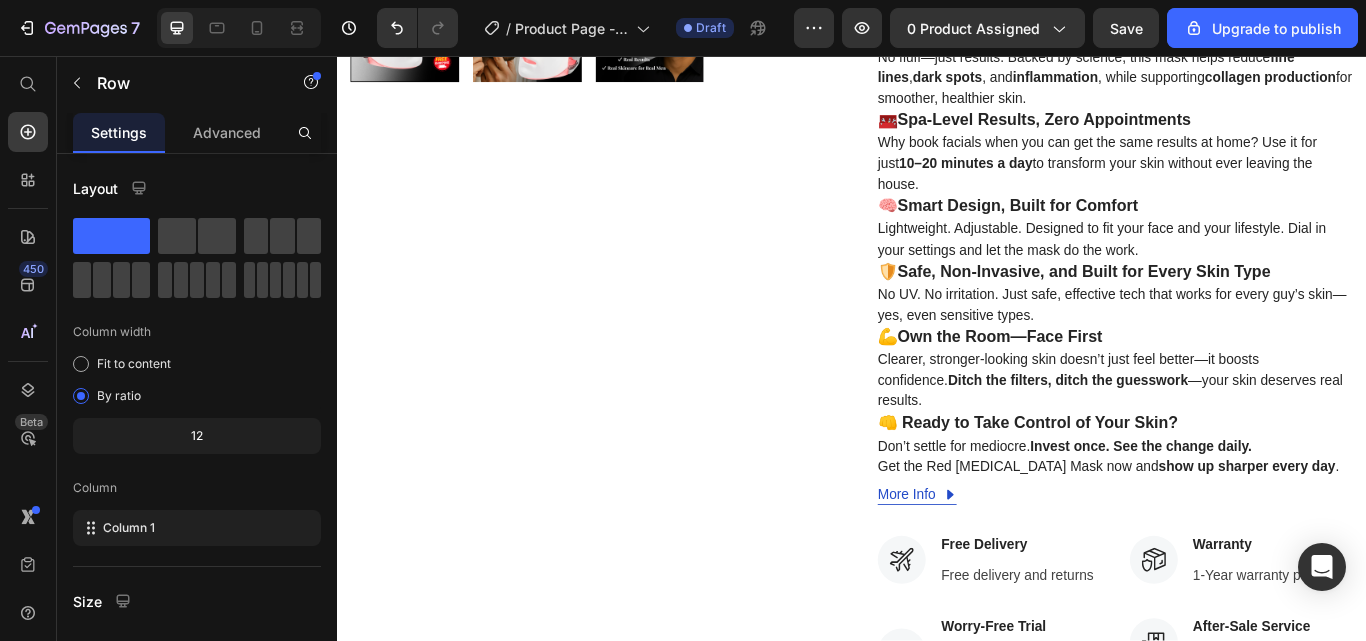 scroll, scrollTop: 433, scrollLeft: 0, axis: vertical 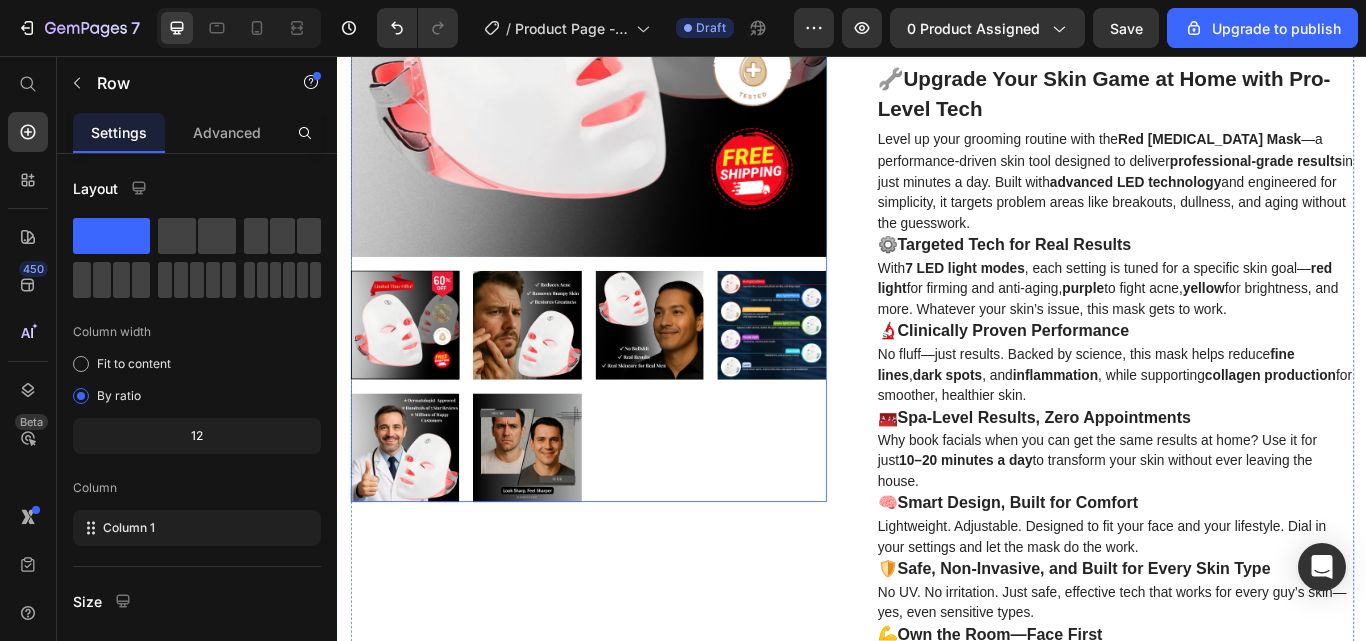 click at bounding box center (843, 370) 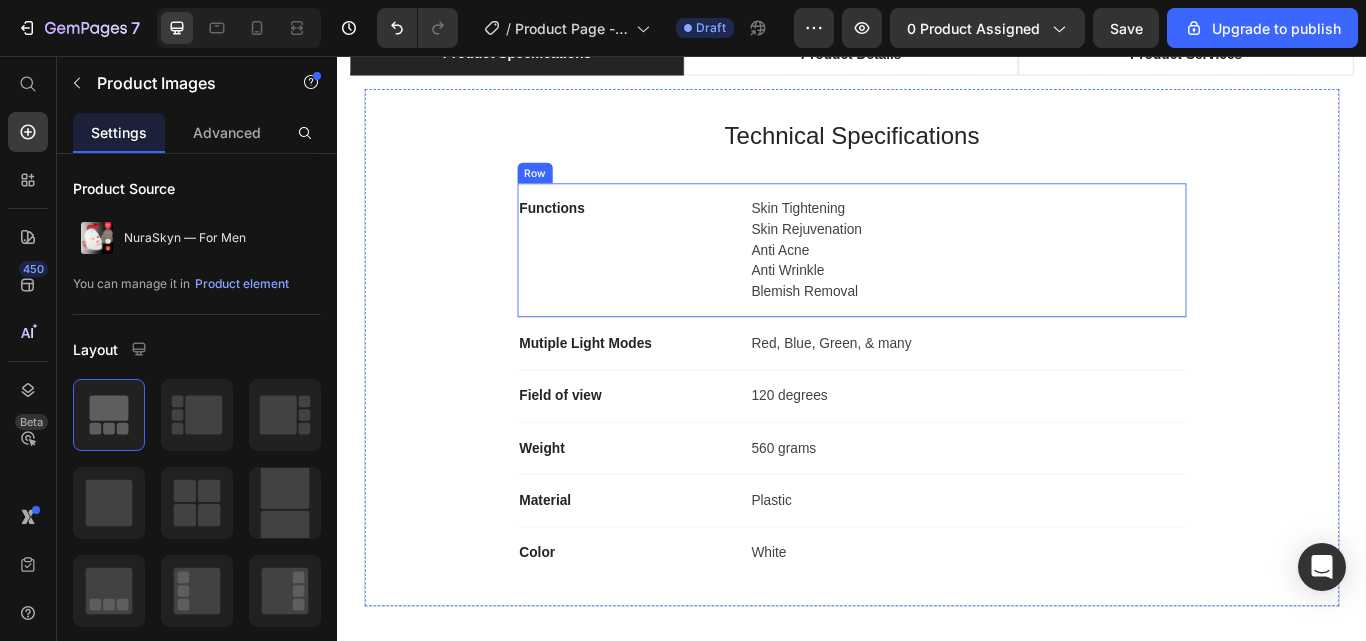scroll, scrollTop: 2074, scrollLeft: 0, axis: vertical 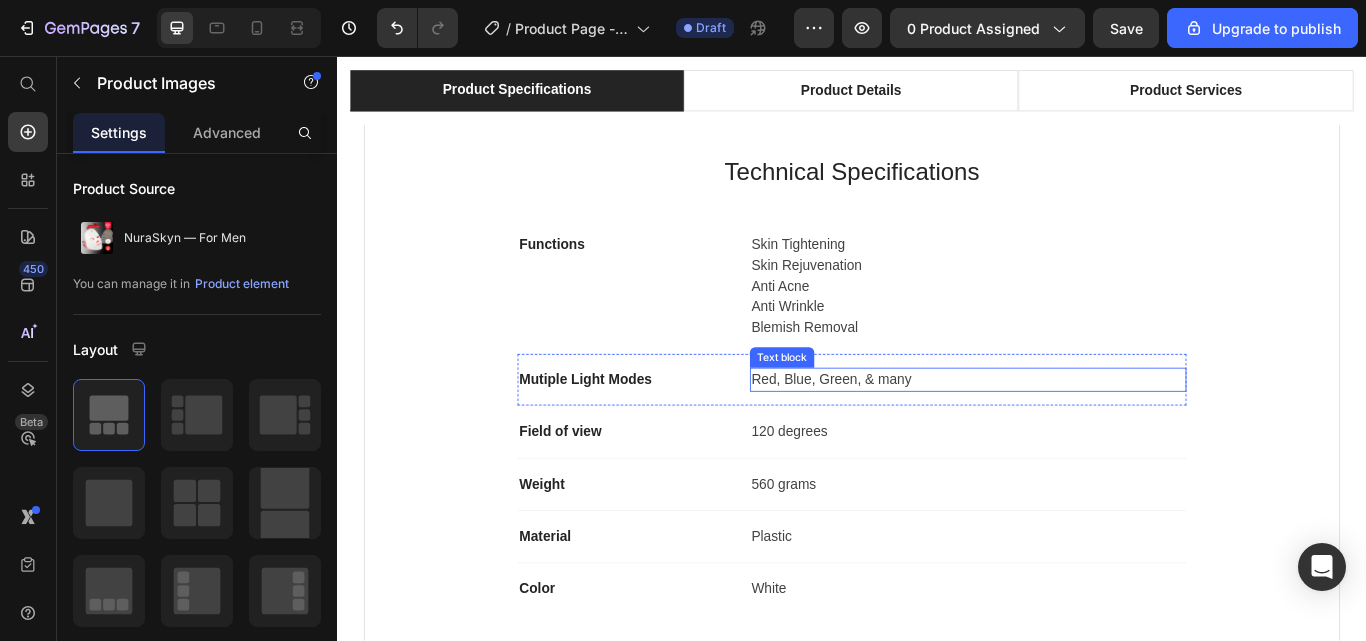 click on "Red, Blue, Green, & many" at bounding box center [1072, 434] 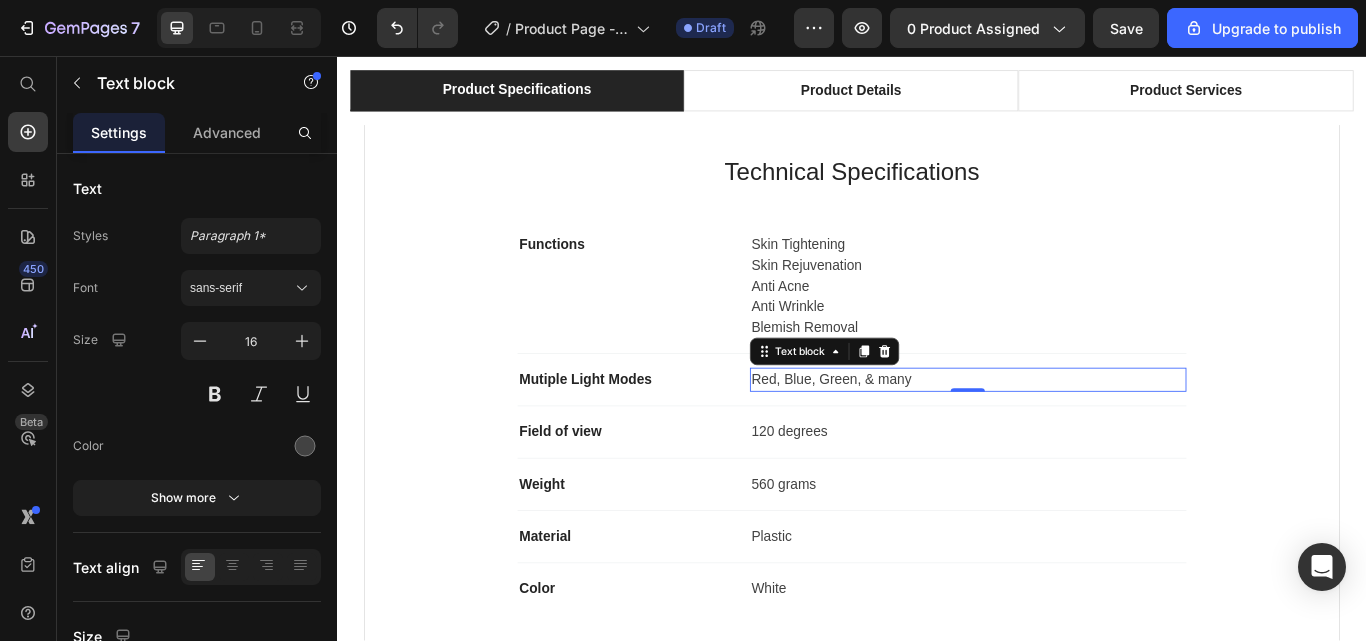 click on "Red, Blue, Green, & many" at bounding box center (1072, 434) 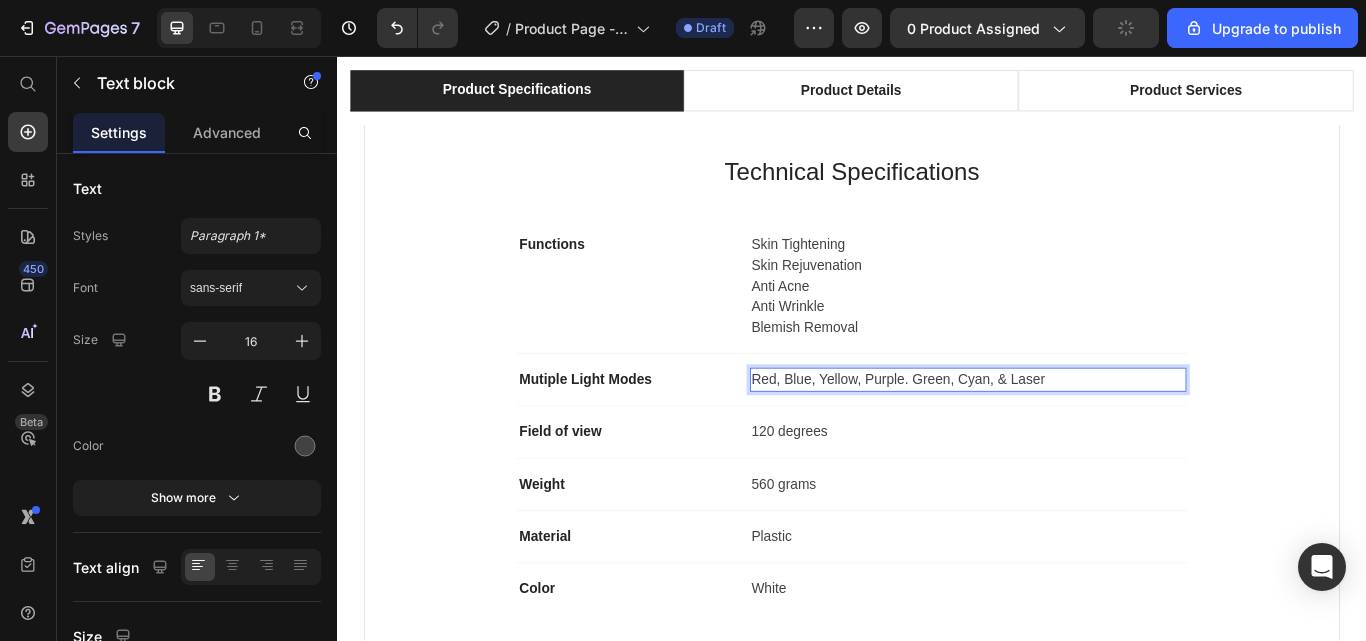 click on "Red, Blue, Yellow, Purple. Green, Cyan, & Laser" at bounding box center (1072, 434) 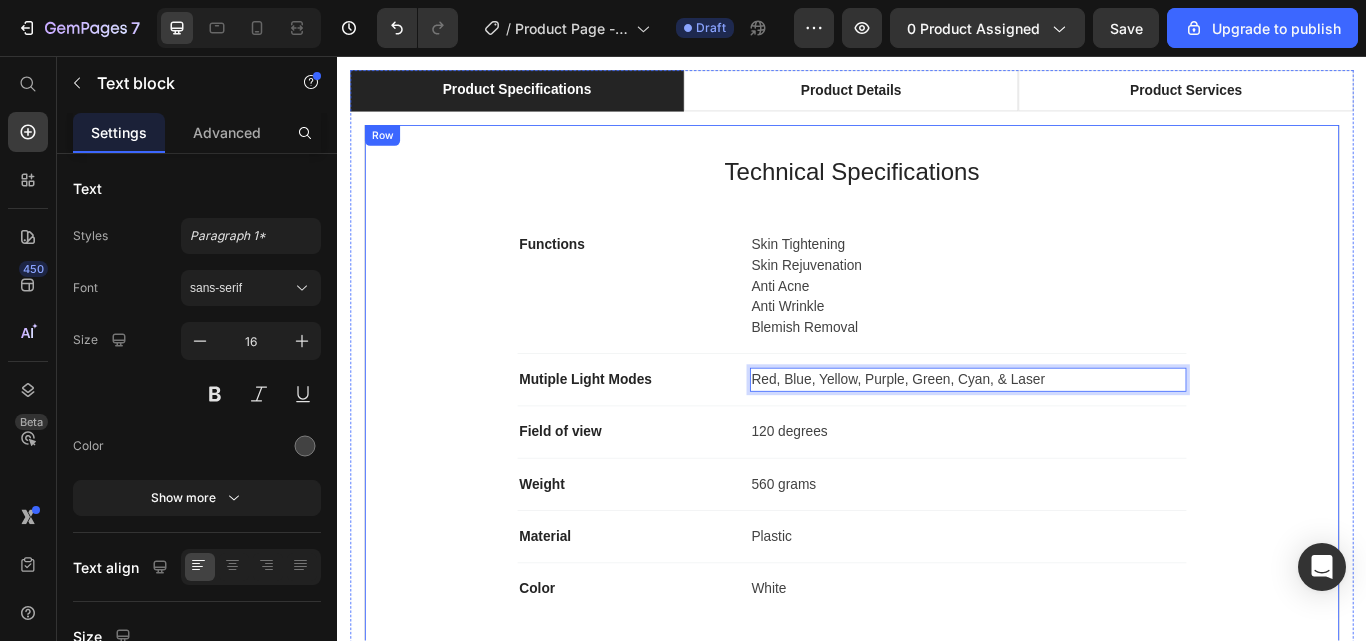 click on "Technical Specifications Heading Functions Text block Skin Tightening Skin Rejuvenation Anti Acne Anti Wrinkle Blemish Removal Text block Row Mutiple Light Modes Text block Red, Blue, Yellow, Purple, Green, Cyan, & Laser Text block   0 Row Field of view Text block 120 degrees Text block Row Weight Text block 560 grams Text block Row Material Text block Plastic Text block Row Color Text block White Text block Row" at bounding box center [937, 438] 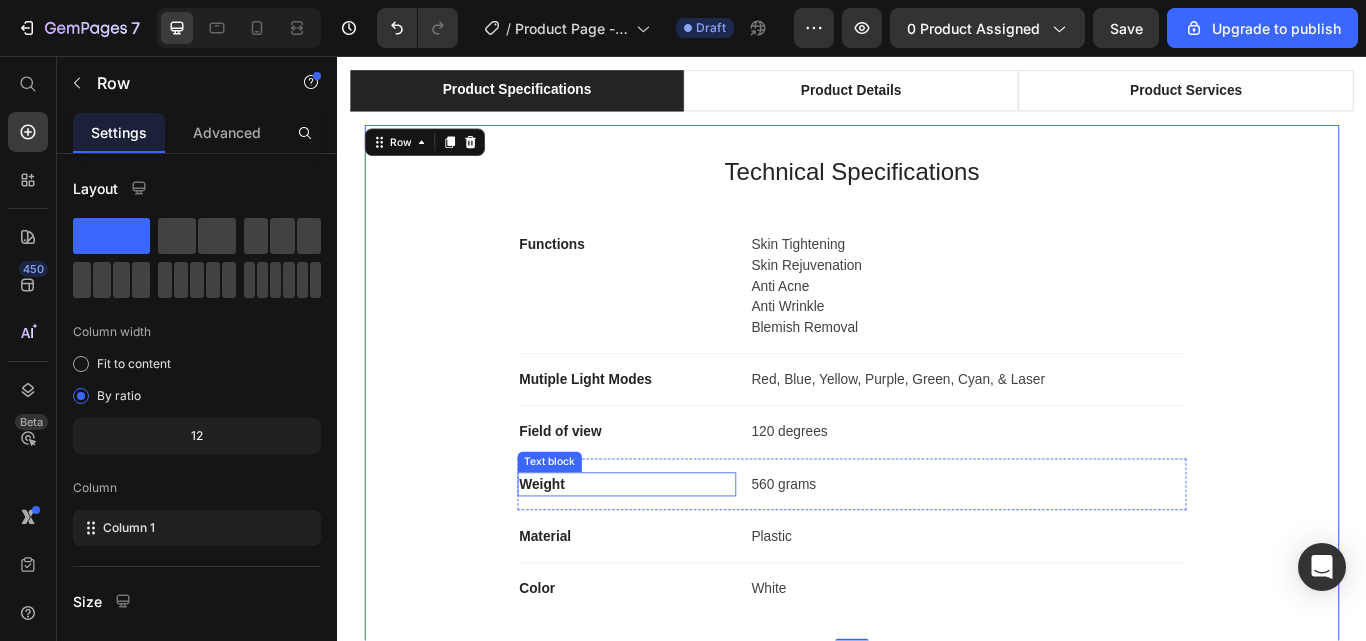click on "Weight" at bounding box center [674, 556] 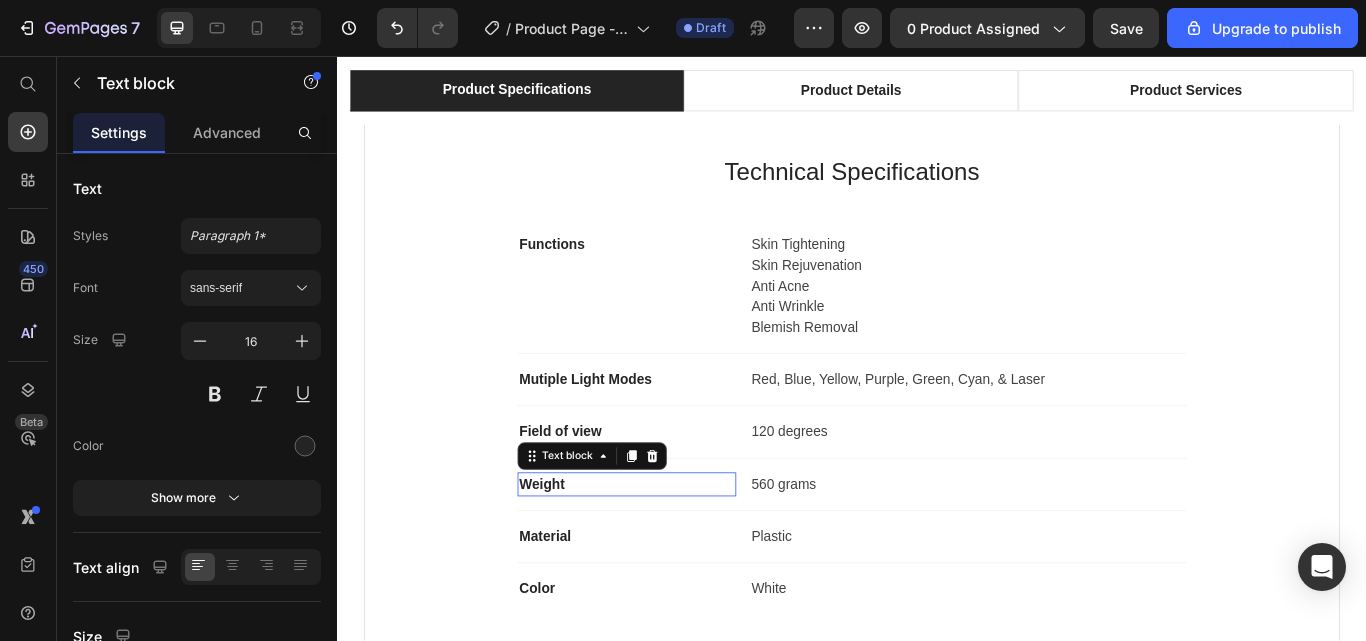 click on "Weight" at bounding box center [674, 556] 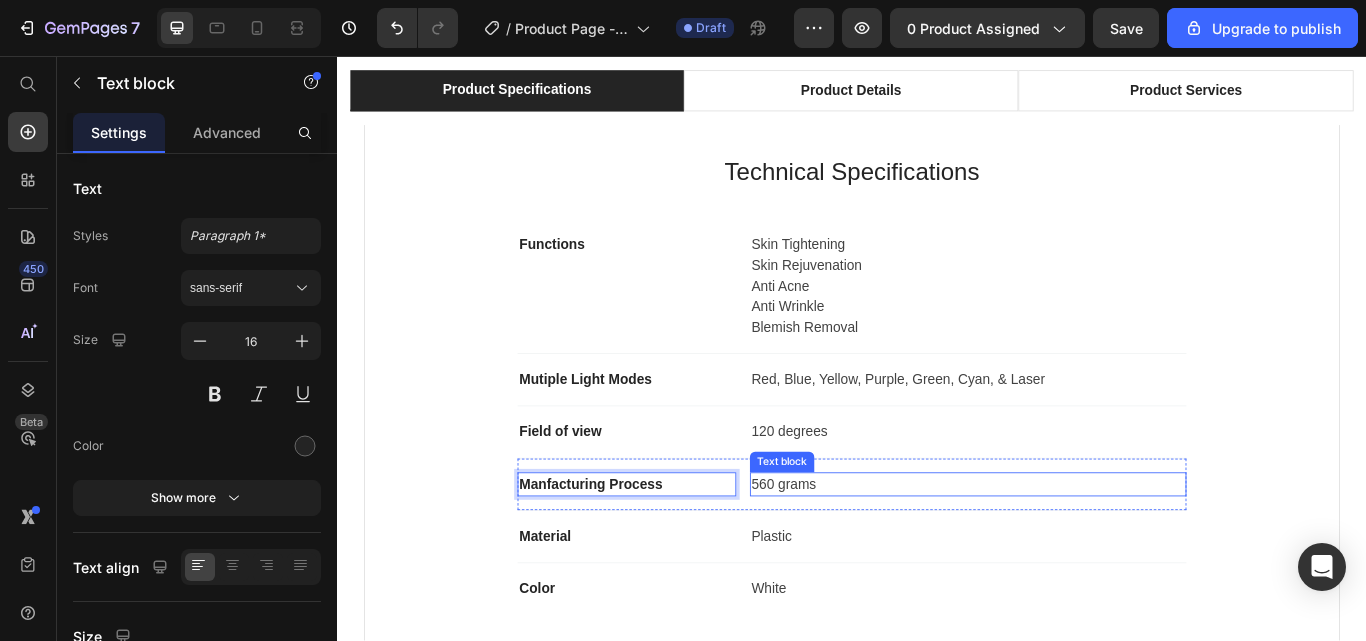 click on "560 grams" at bounding box center [1072, 556] 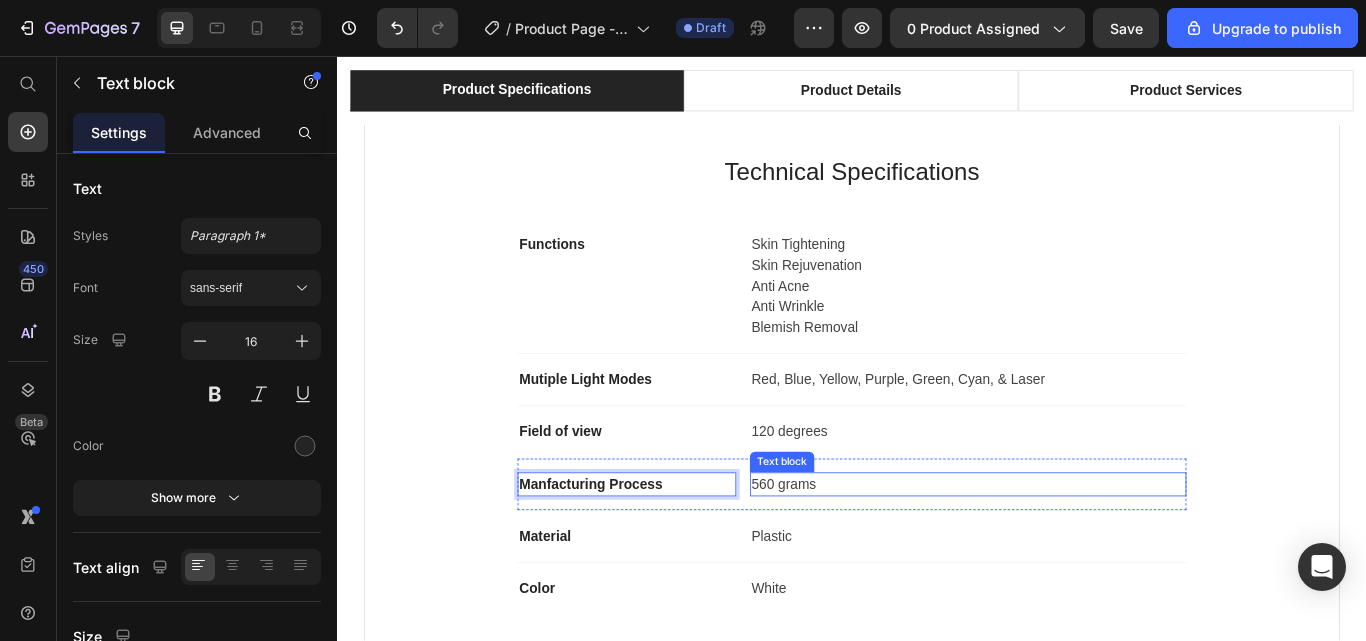click on "560 grams" at bounding box center [1072, 556] 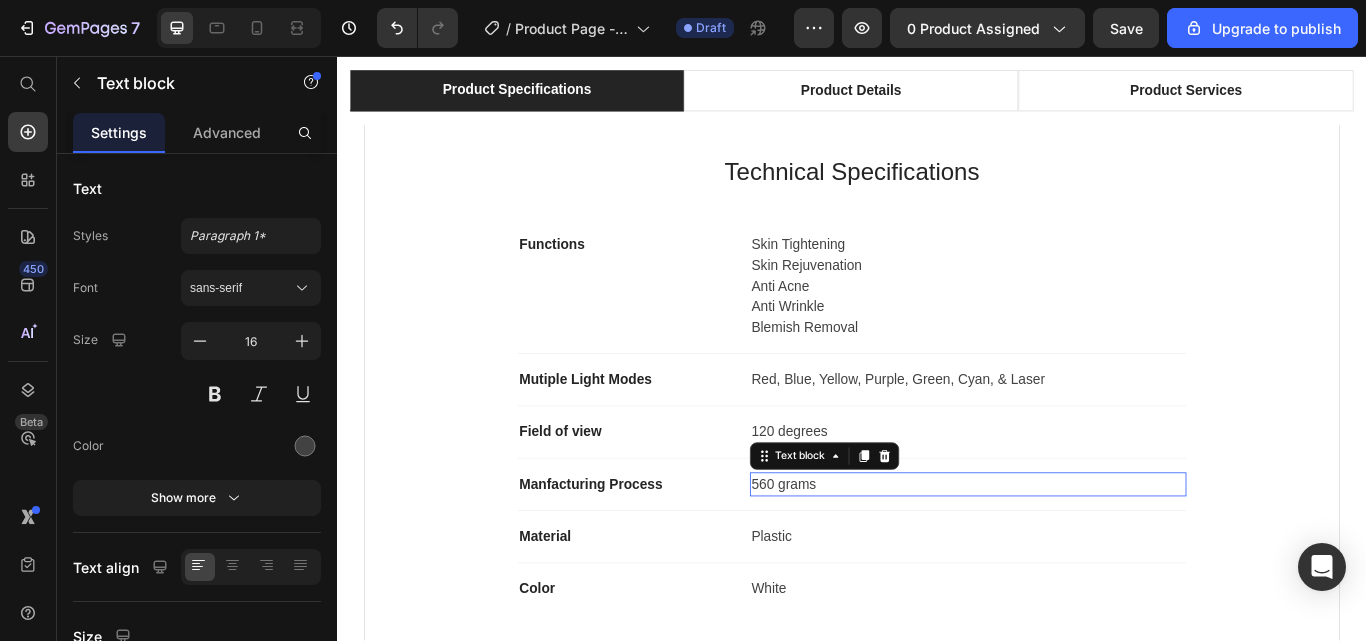 click on "560 grams" at bounding box center (1072, 556) 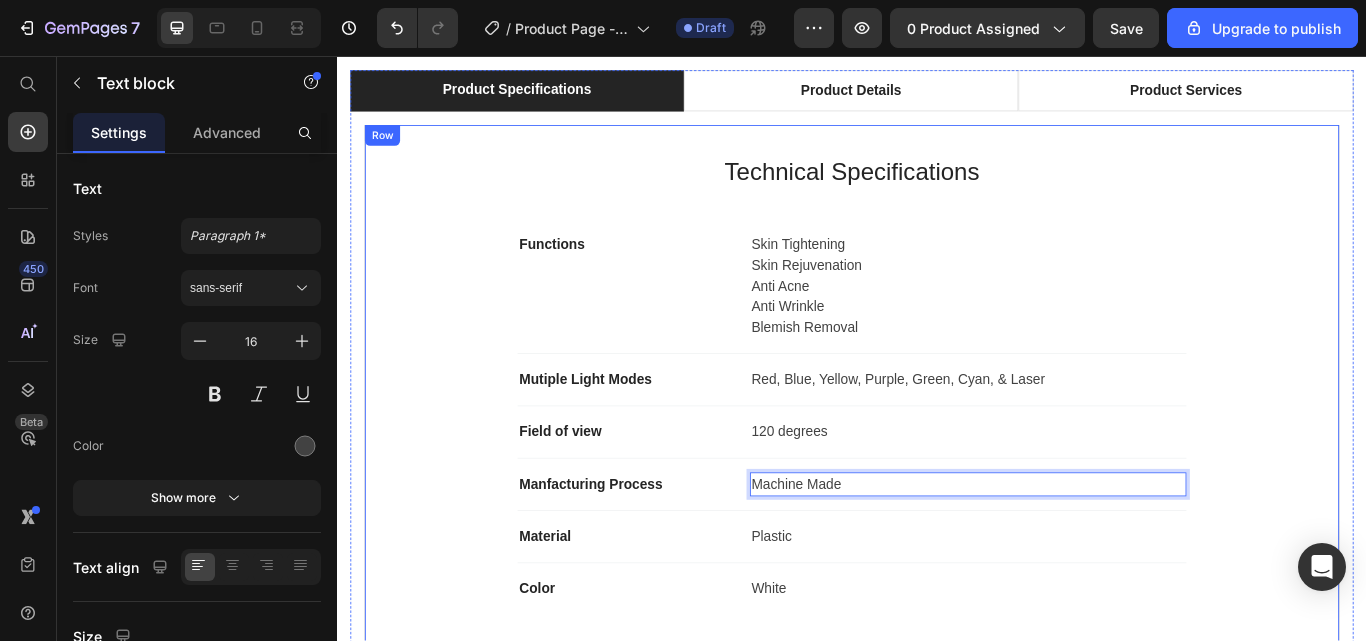 click on "Technical Specifications Heading Functions Text block Skin Tightening Skin Rejuvenation Anti Acne Anti Wrinkle Blemish Removal Text block Row Mutiple Light Modes Text block Red, Blue, Yellow, Purple, Green, Cyan, & Laser Text block Row Field of view Text block 120 degrees Text block Row Manfacturing Process Text block Machine Made Text block   0 Row Material Text block Plastic Text block Row Color Text block White Text block Row" at bounding box center [937, 438] 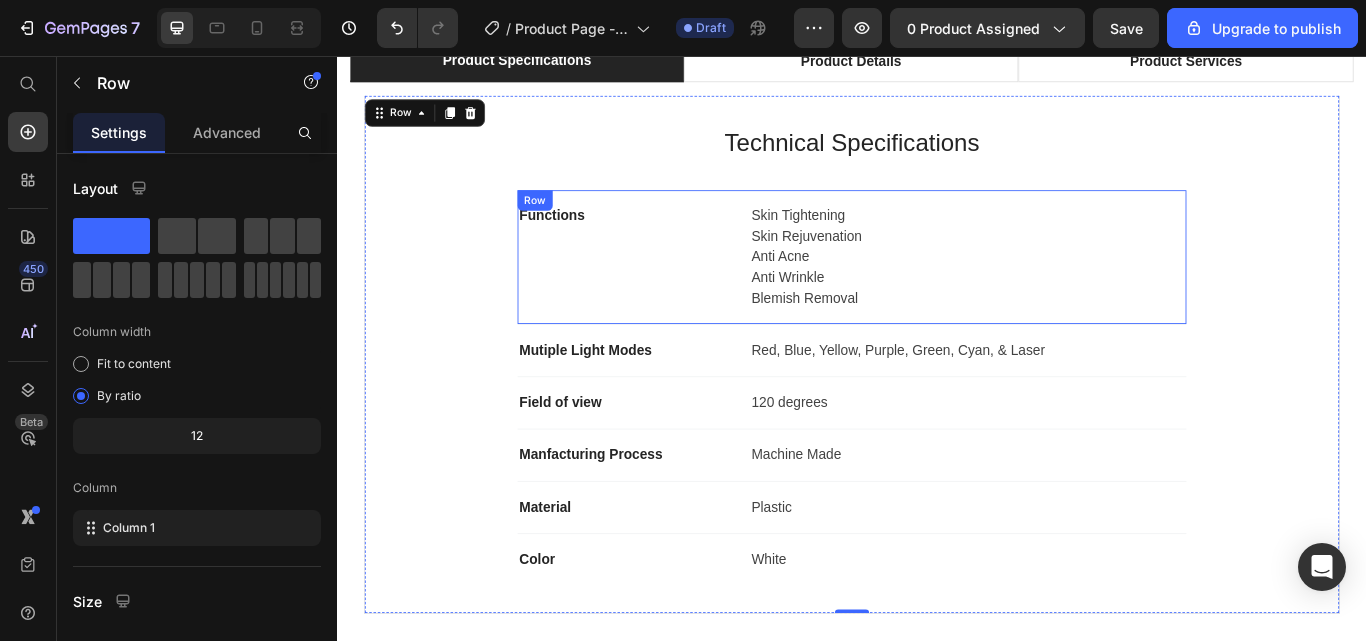 scroll, scrollTop: 2100, scrollLeft: 0, axis: vertical 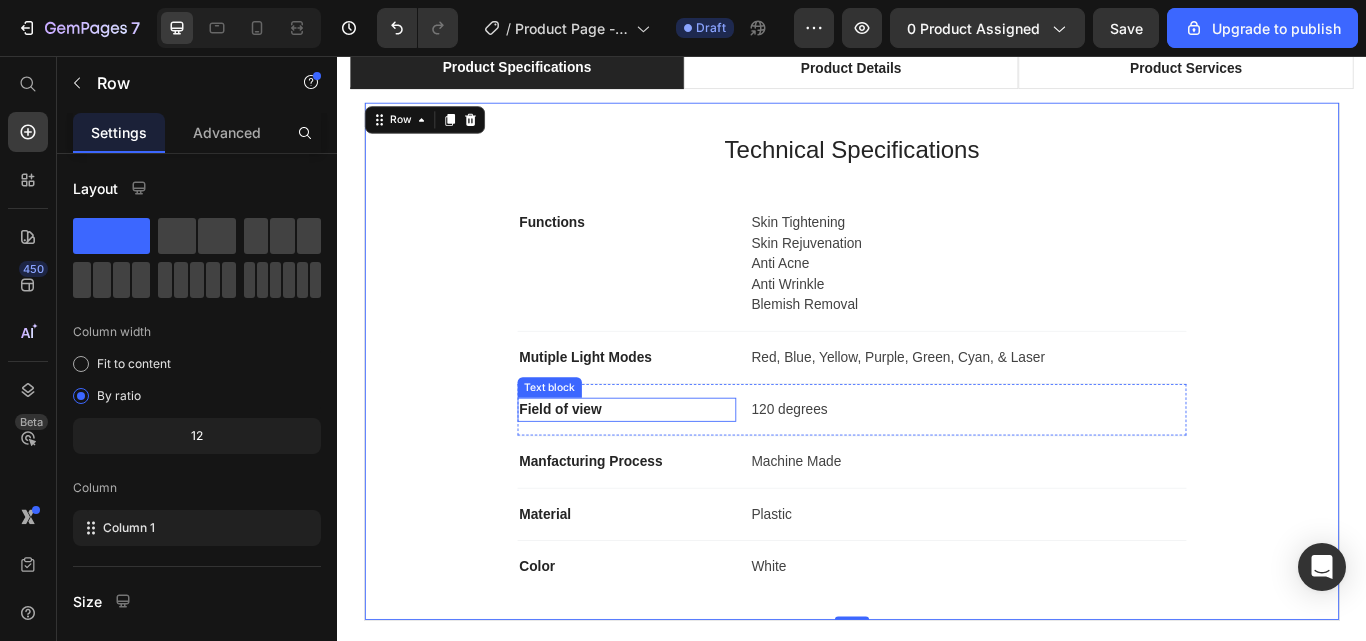 click on "Field of view" at bounding box center [674, 469] 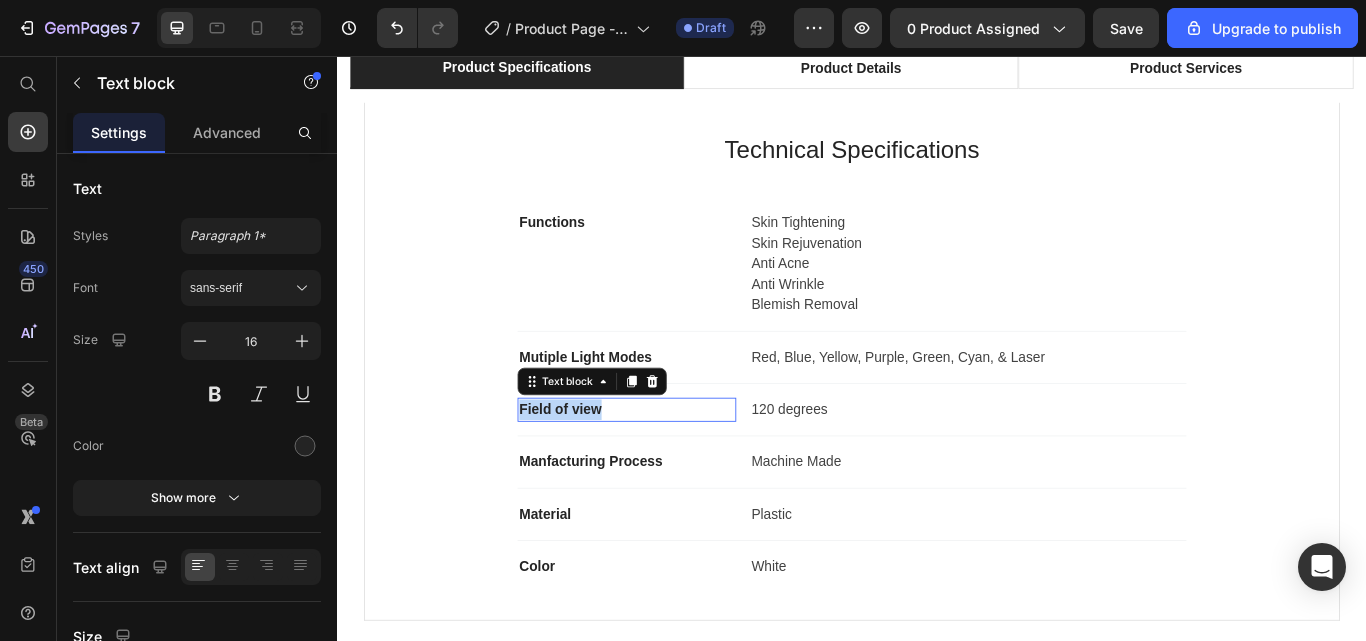 click on "Field of view" at bounding box center (674, 469) 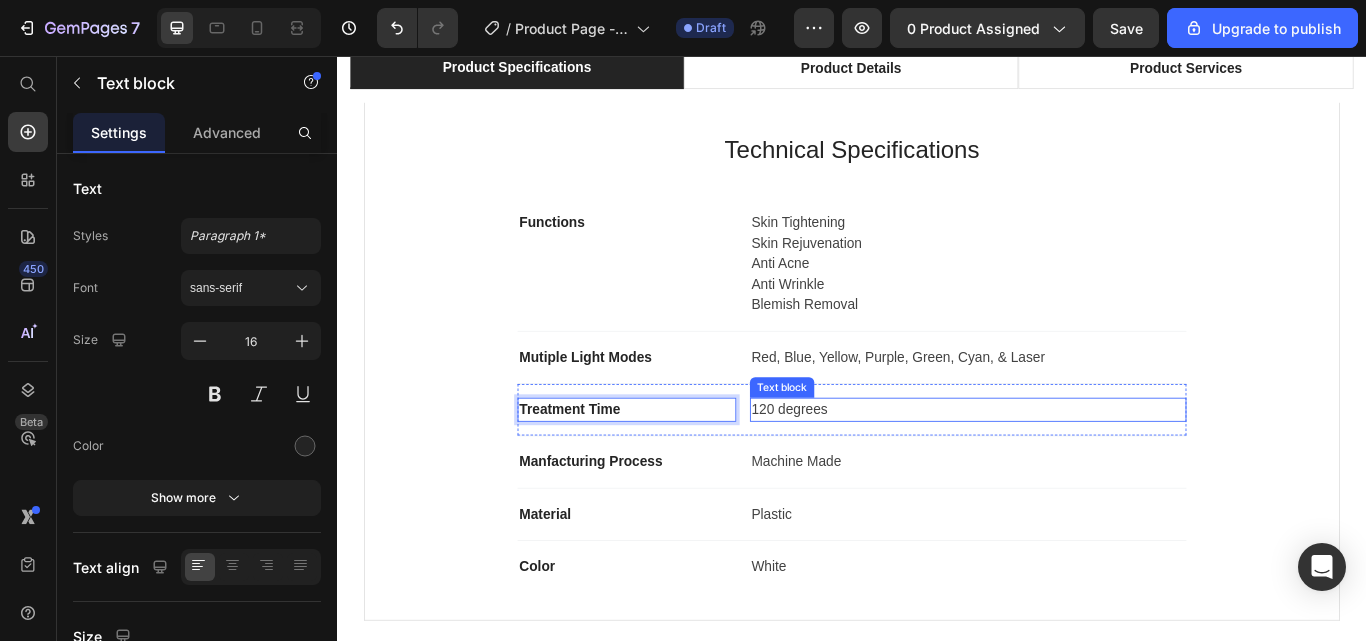 click on "120 degrees" at bounding box center (1072, 469) 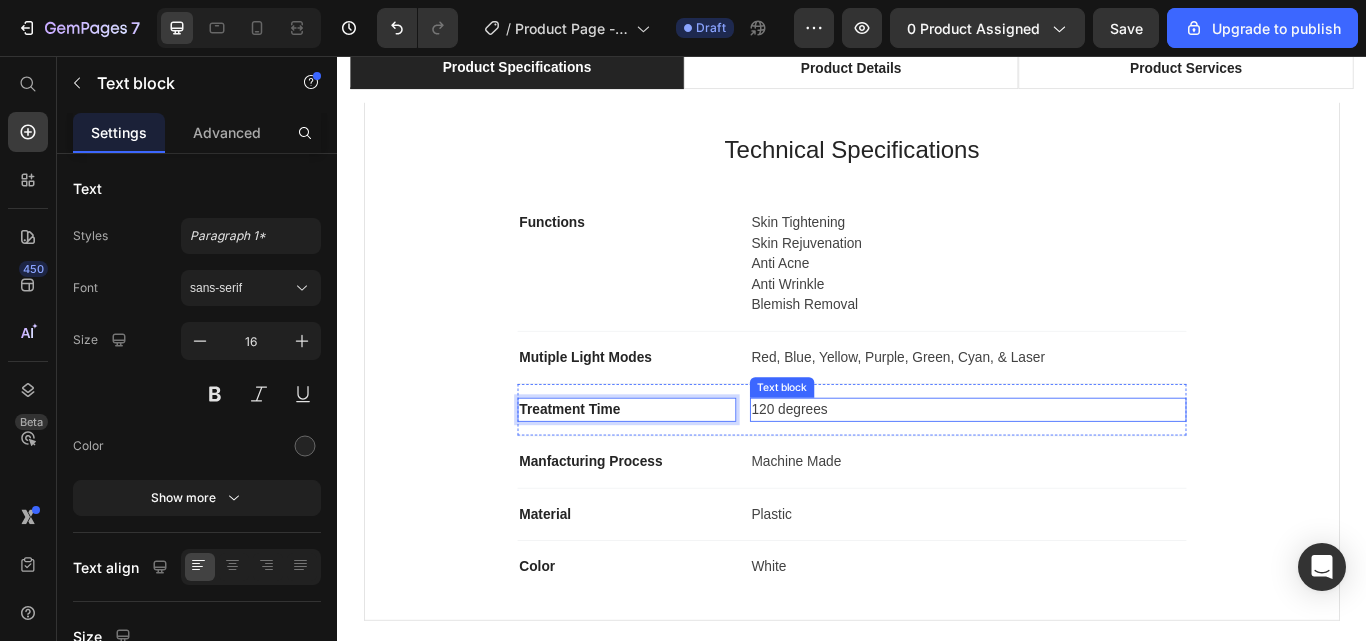 click on "120 degrees" at bounding box center (1072, 469) 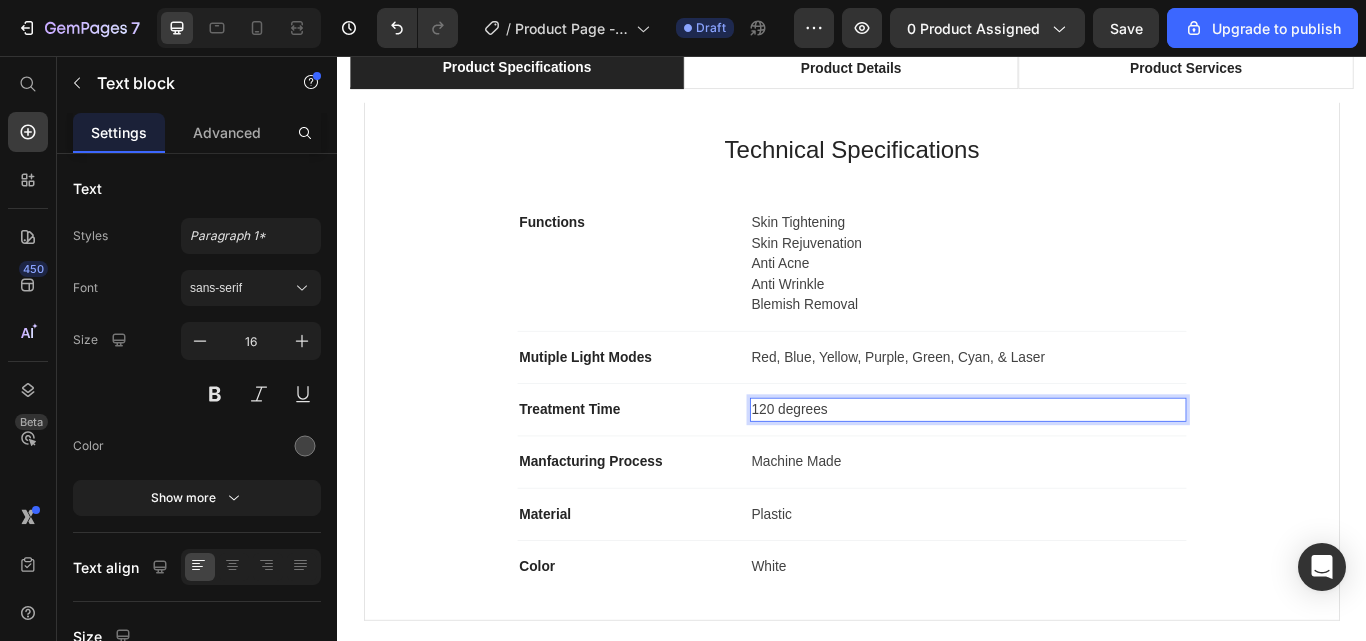 click on "120 degrees" at bounding box center [1072, 469] 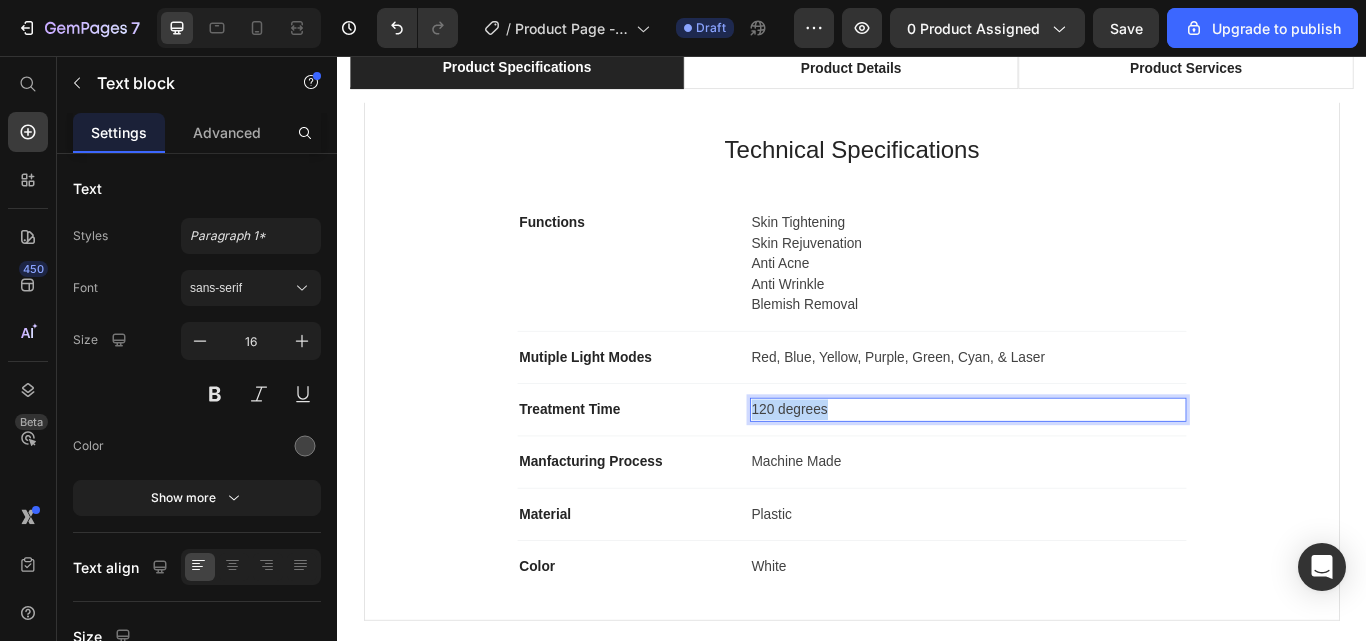 click on "120 degrees" at bounding box center [1072, 469] 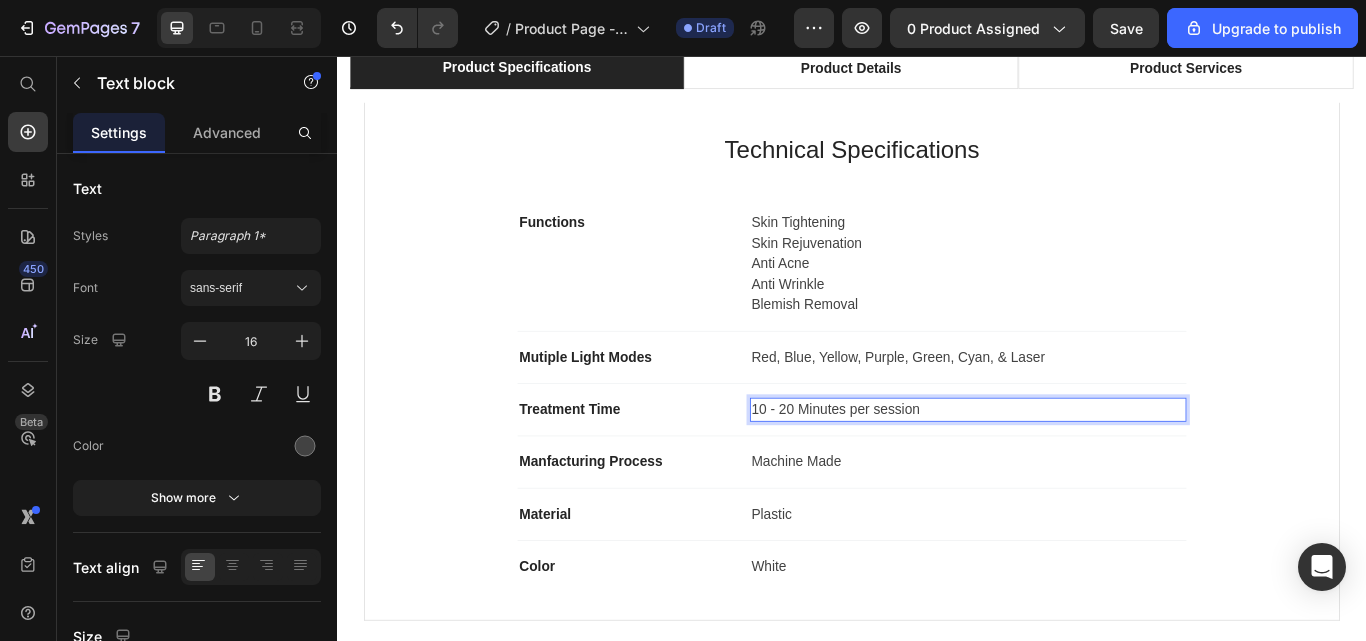 click on "10 - 20 Minutes per session" at bounding box center (1072, 469) 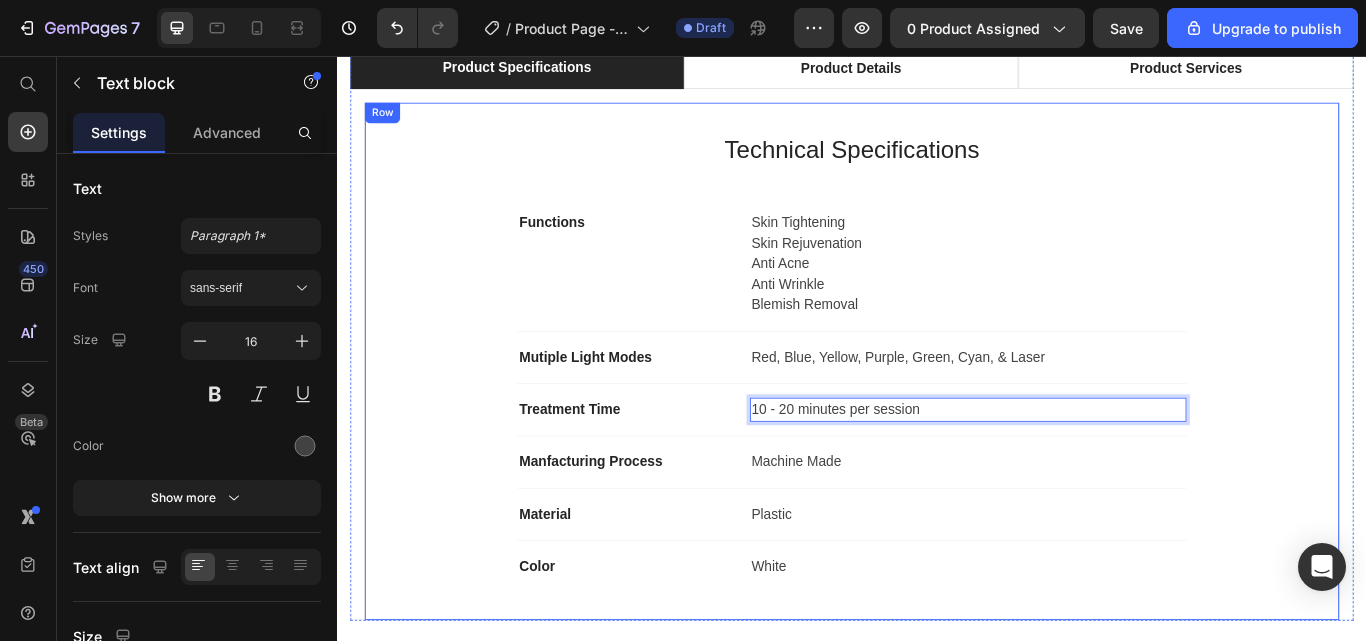 click on "Technical Specifications Heading Functions Text block Skin Tightening Skin Rejuvenation Anti Acne Anti Wrinkle Blemish Removal Text block Row Mutiple Light Modes Text block Red, Blue, Yellow, Purple, Green, Cyan, & Laser Text block Row Treatment Time Text block 10 - 20 minutes per session Text block   0 Row Manfacturing Process Text block Machine Made Text block Row Material Text block Plastic Text block Row Color Text block White Text block Row Row" at bounding box center (937, 413) 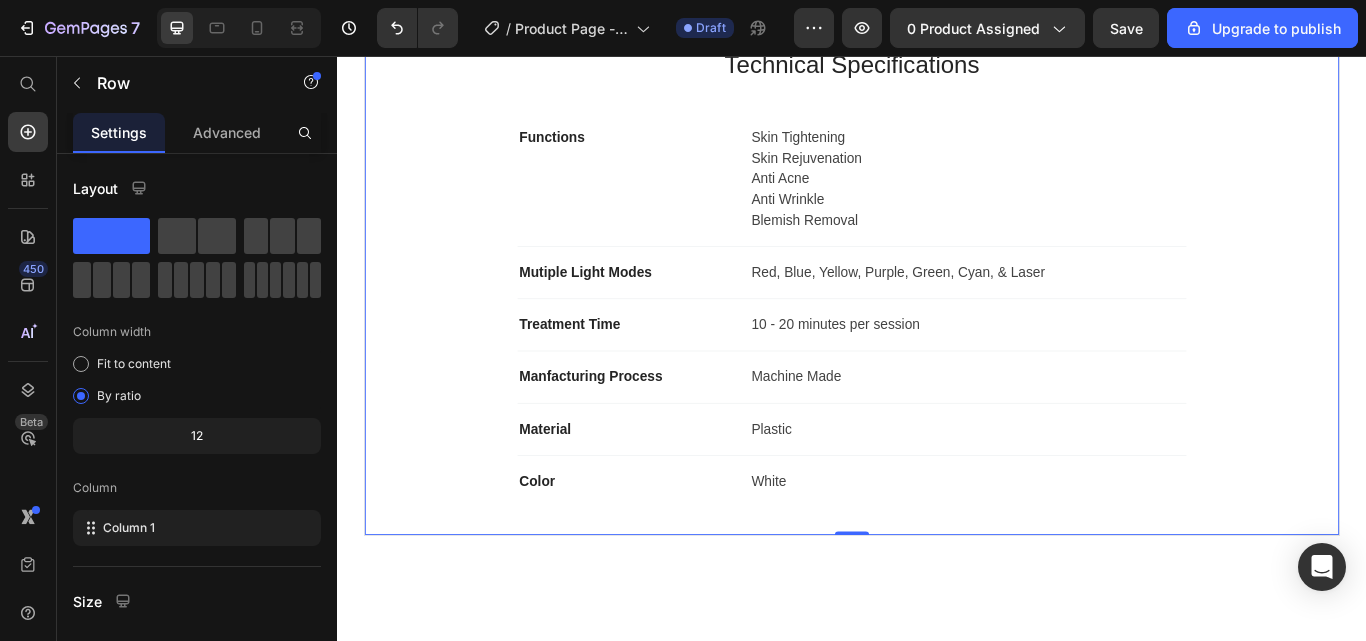 scroll, scrollTop: 2210, scrollLeft: 0, axis: vertical 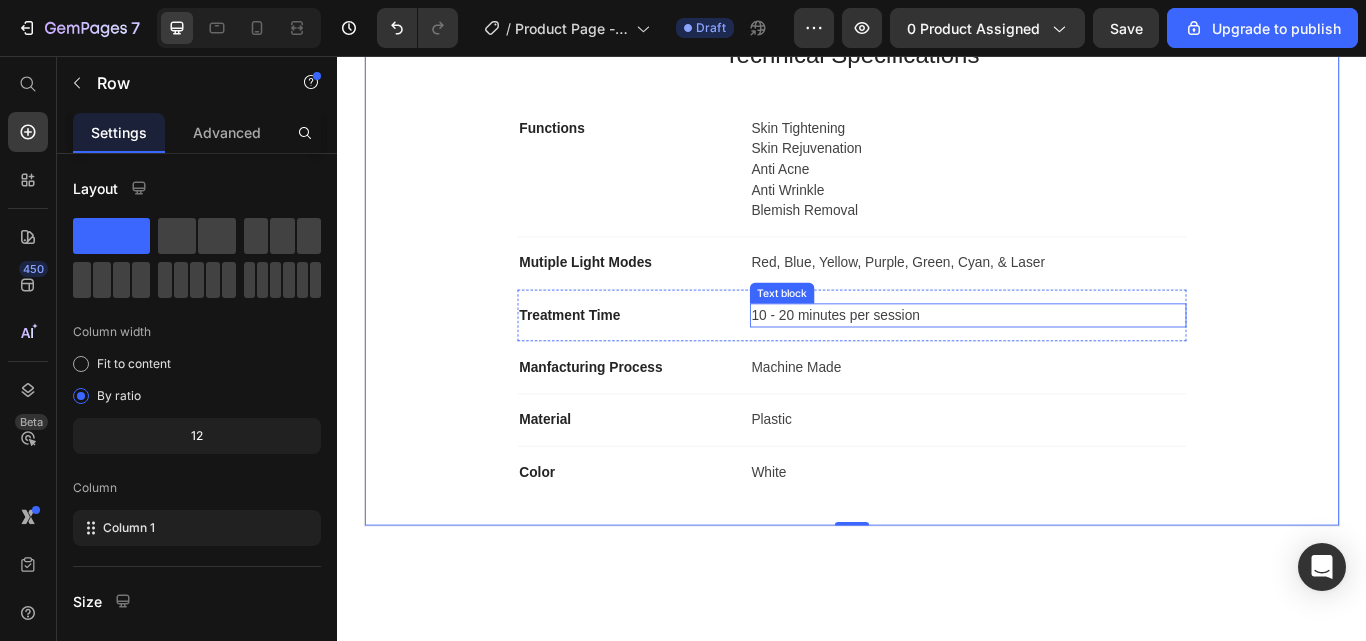 drag, startPoint x: 854, startPoint y: 309, endPoint x: 853, endPoint y: 325, distance: 16.03122 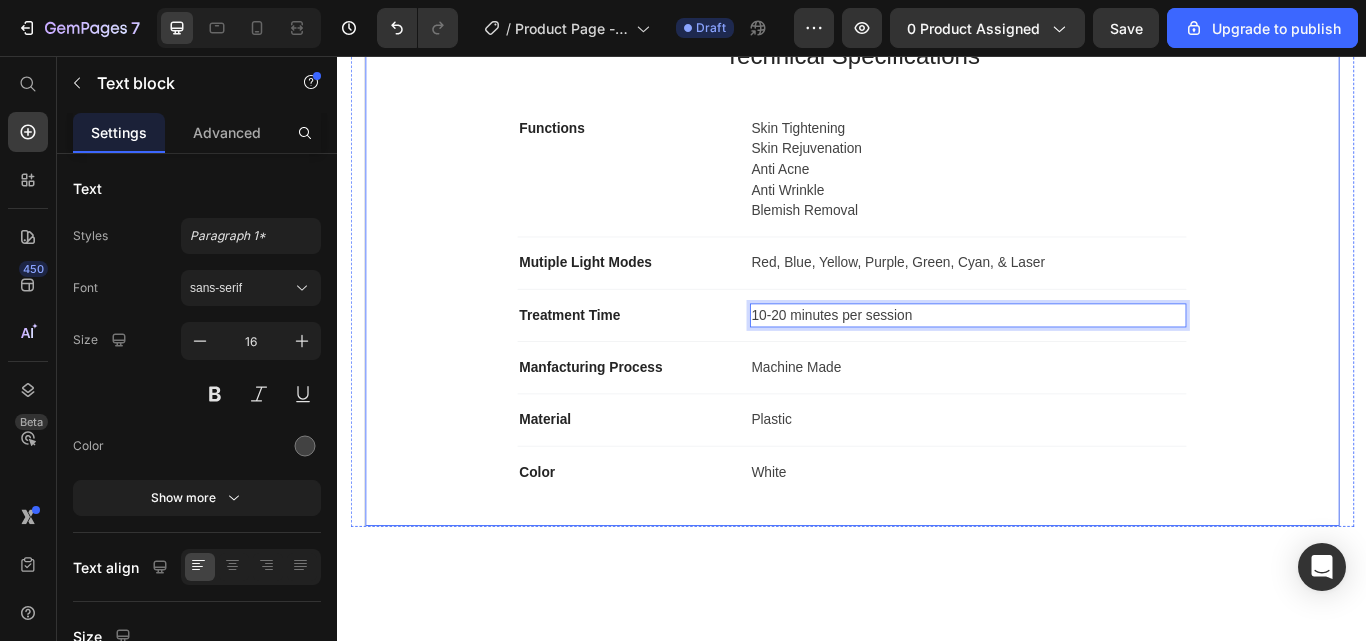 click on "Technical Specifications Heading Functions Text block Skin Tightening Skin Rejuvenation Anti Acne Anti Wrinkle Blemish Removal Text block Row Mutiple Light Modes Text block Red, Blue, Yellow, Purple, Green, Cyan, & Laser Text block Row Treatment Time Text block 10-20 minutes per session Text block   0 Row Manfacturing Process Text block Machine Made Text block Row Material Text block Plastic Text block Row Color Text block White Text block Row" at bounding box center (937, 302) 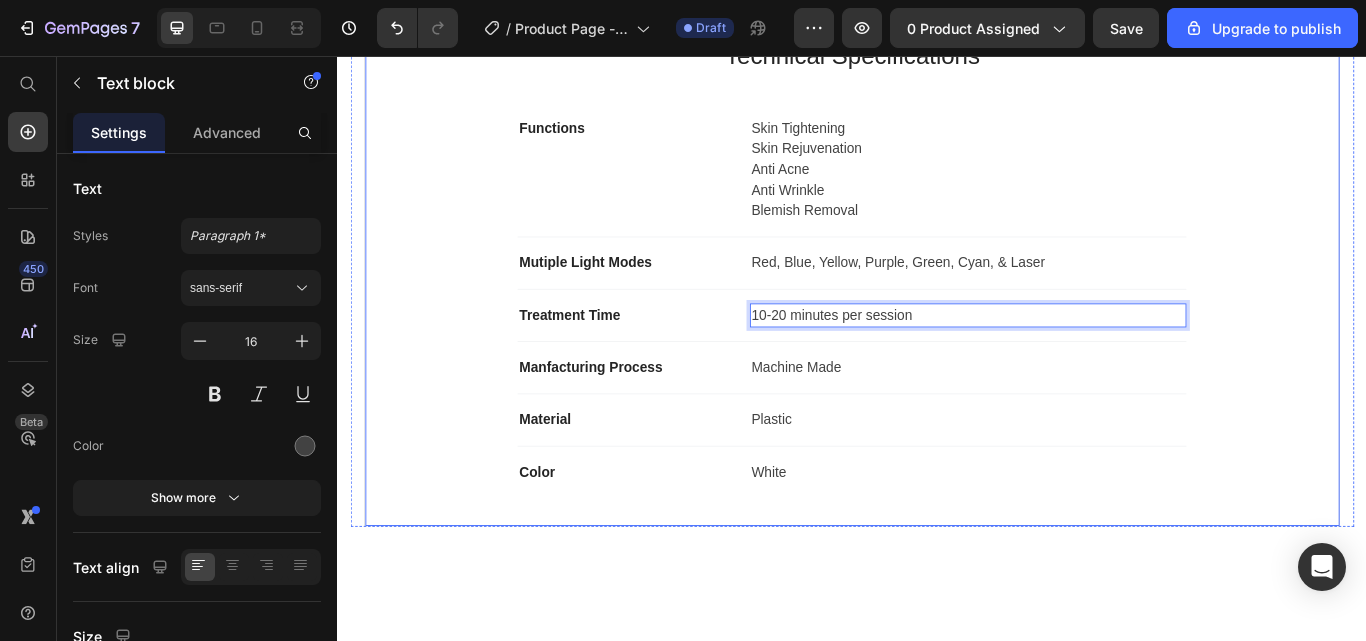 click on "Technical Specifications Heading Functions Text block Skin Tightening Skin Rejuvenation Anti Acne Anti Wrinkle Blemish Removal Text block Row Mutiple Light Modes Text block Red, Blue, Yellow, Purple, Green, Cyan, & Laser Text block Row Treatment Time Text block 10-20 minutes per session Text block   0 Row Manfacturing Process Text block Machine Made Text block Row Material Text block Plastic Text block Row Color Text block White Text block Row" at bounding box center (937, 302) 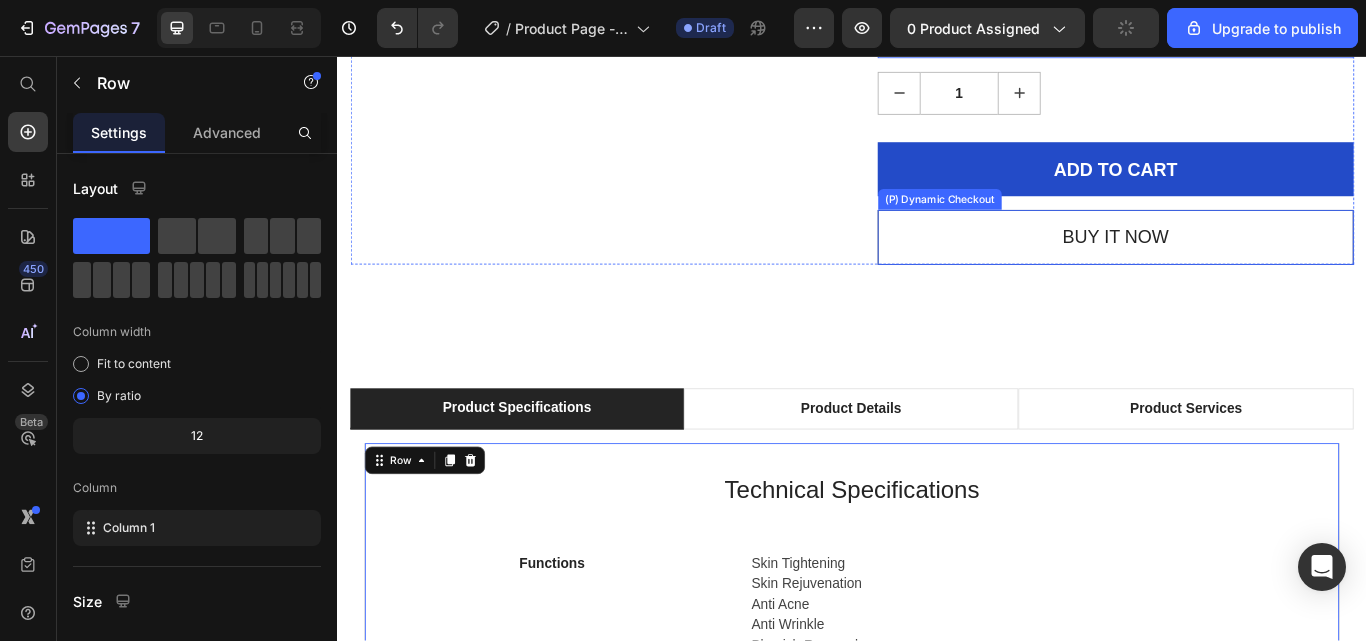 scroll, scrollTop: 1686, scrollLeft: 0, axis: vertical 